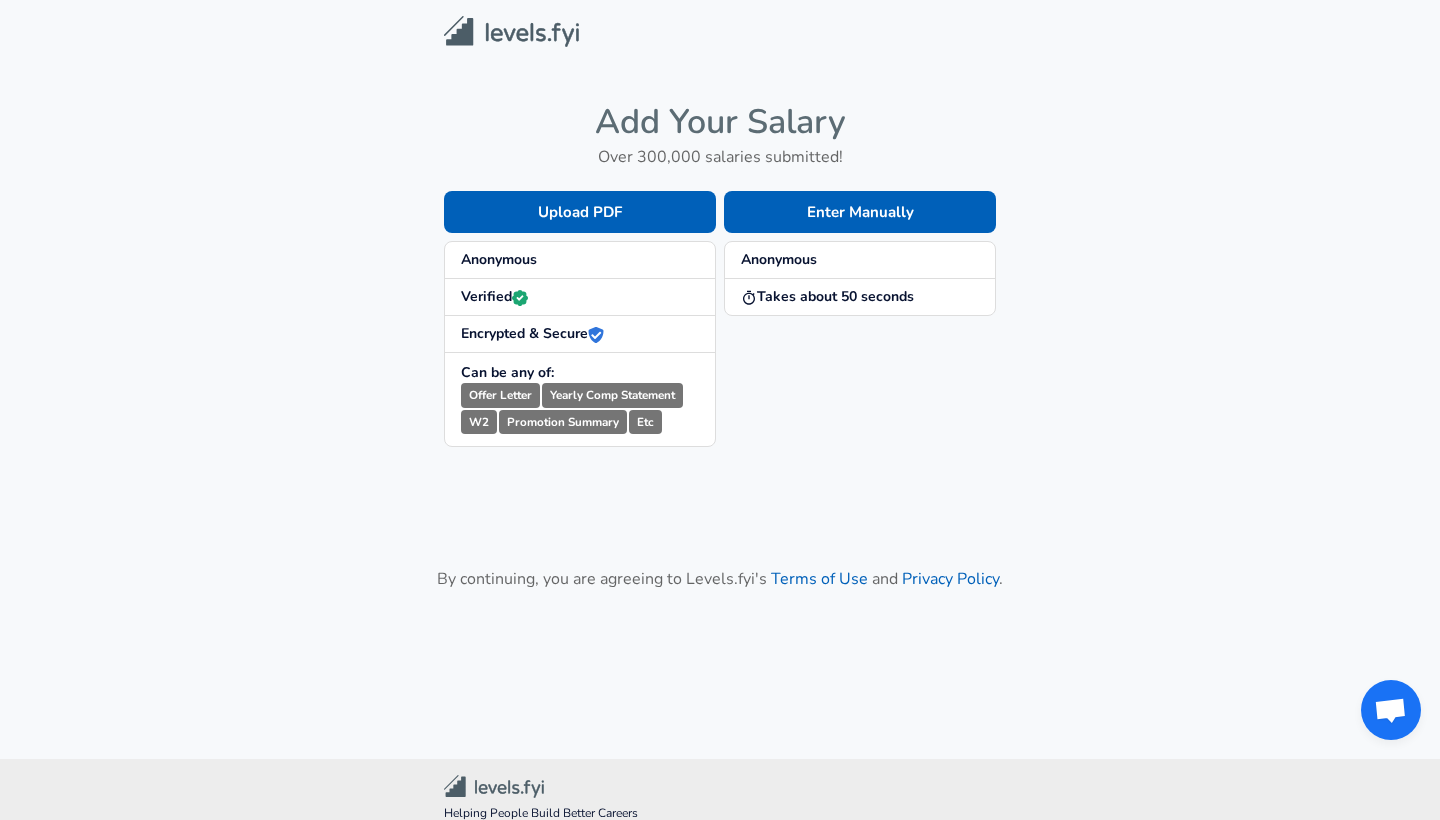 scroll, scrollTop: 0, scrollLeft: 0, axis: both 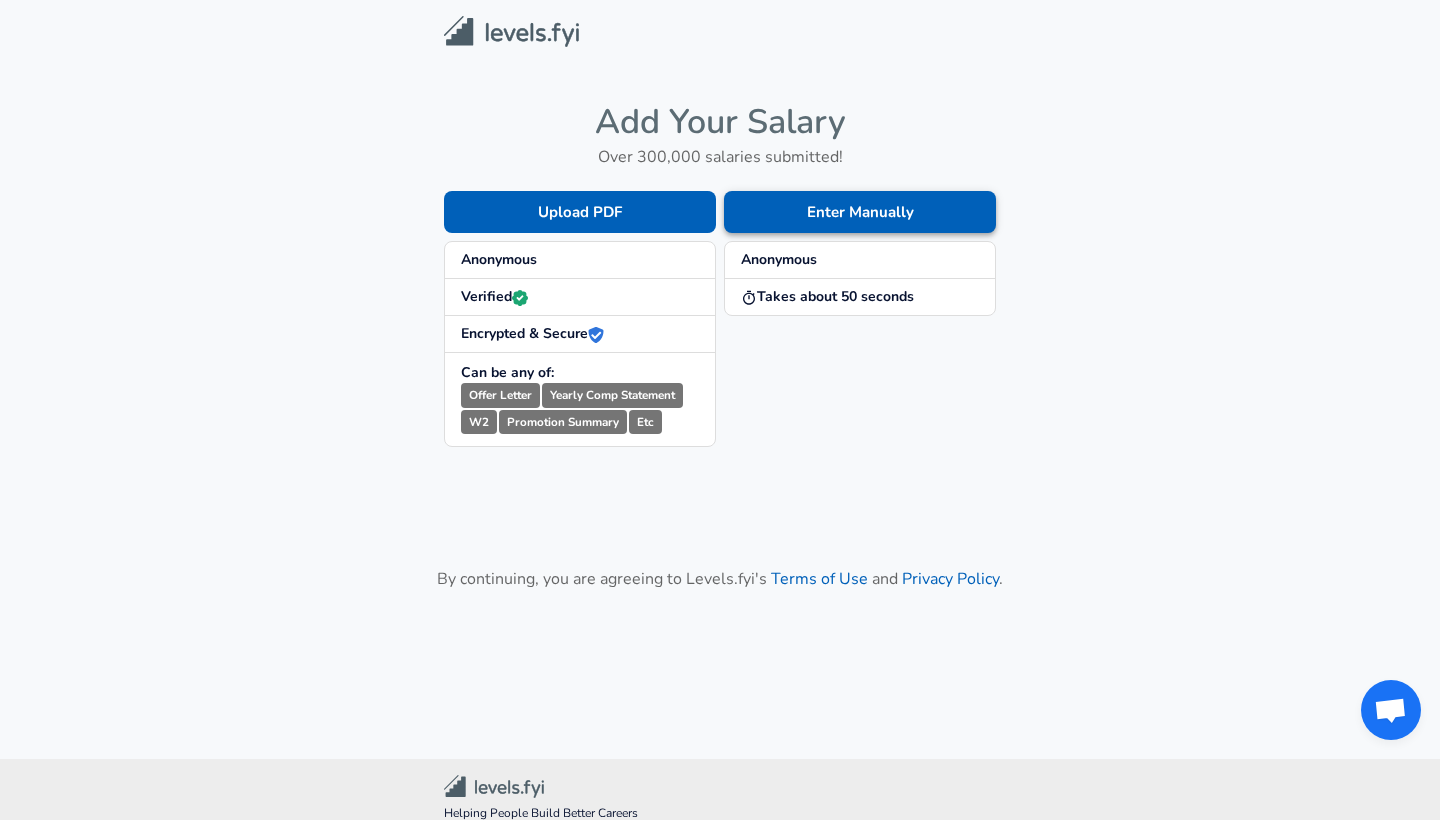 click on "Enter Manually" at bounding box center (860, 212) 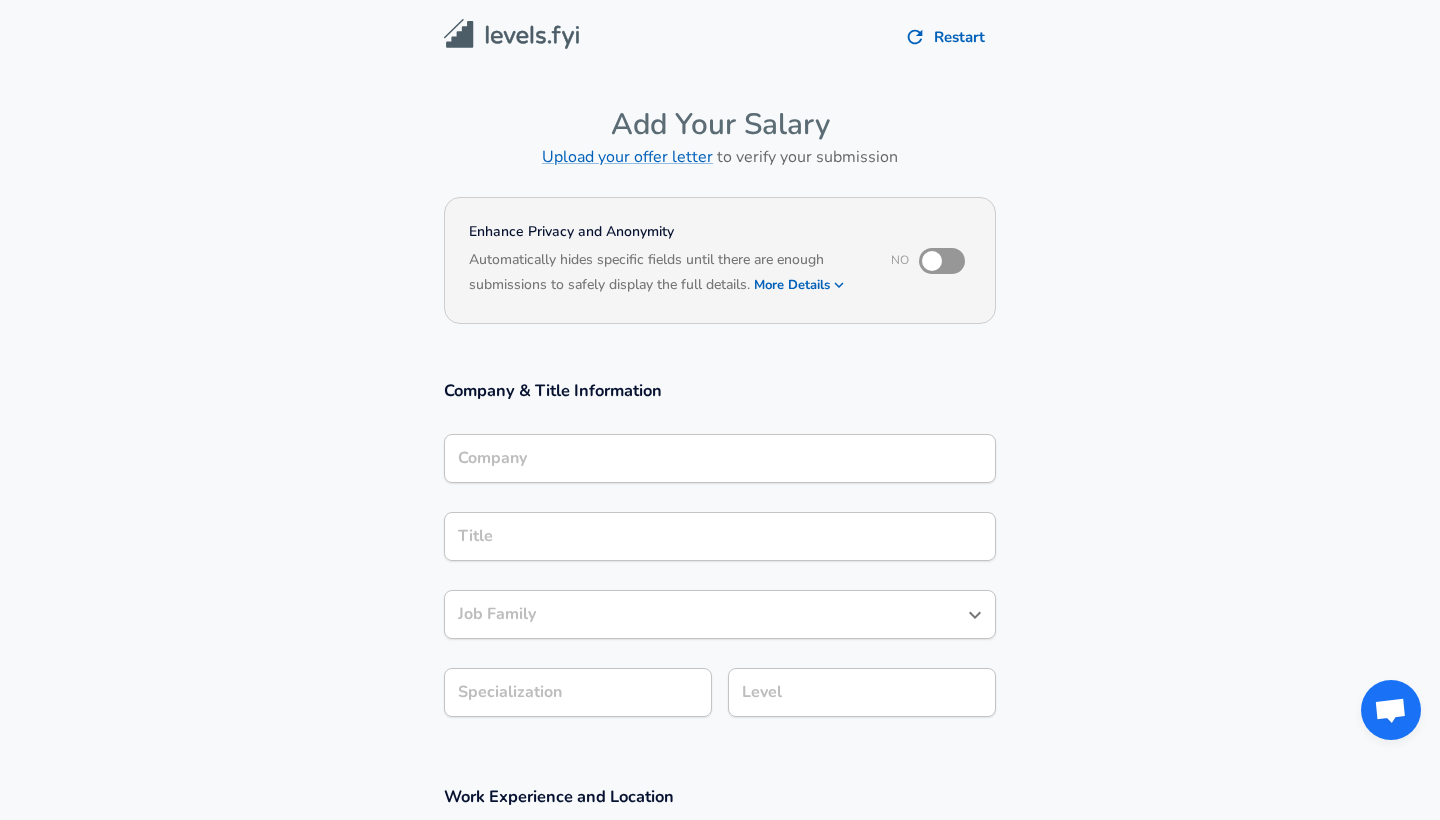 click on "Company" at bounding box center [720, 458] 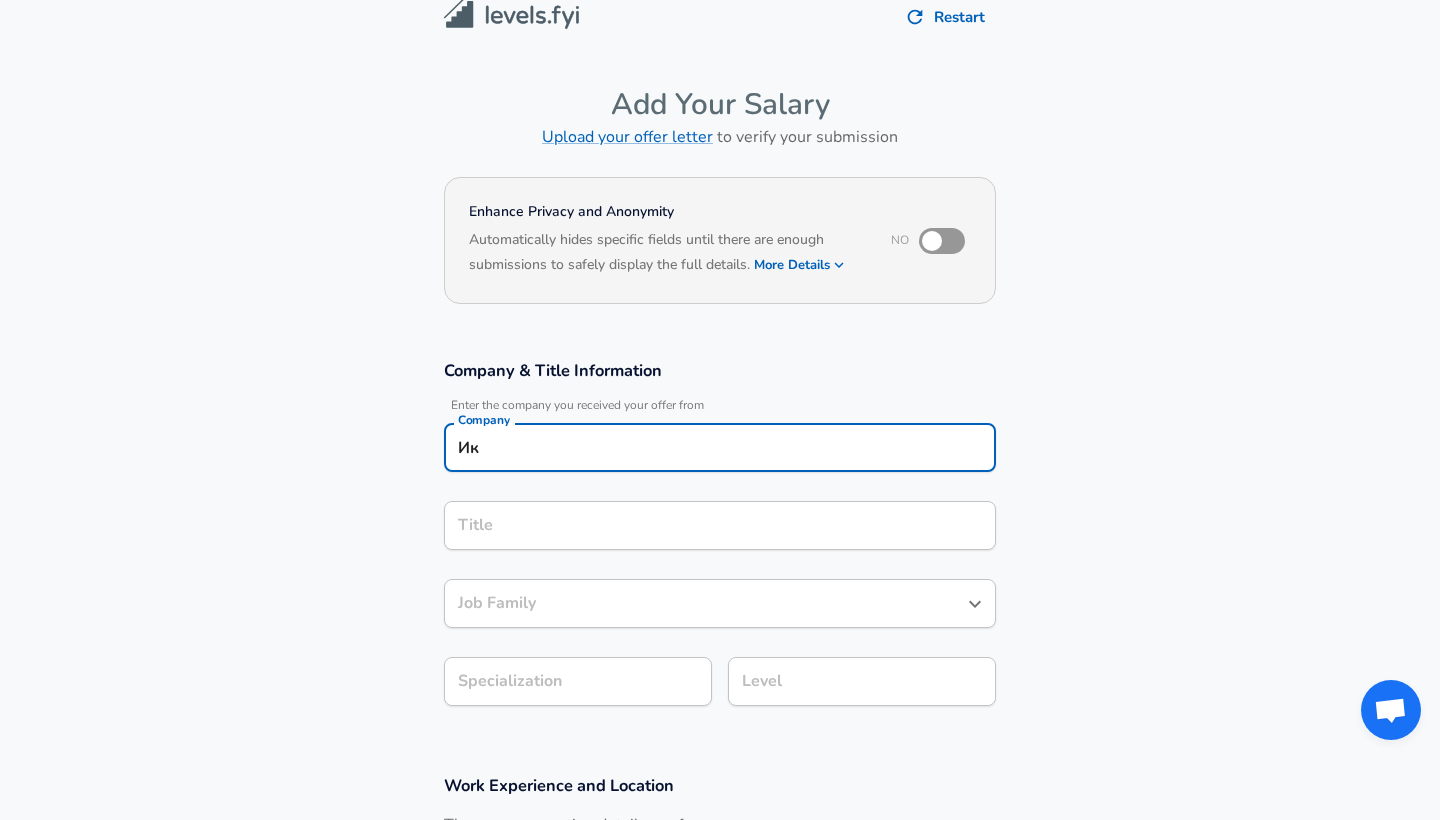 type on "И" 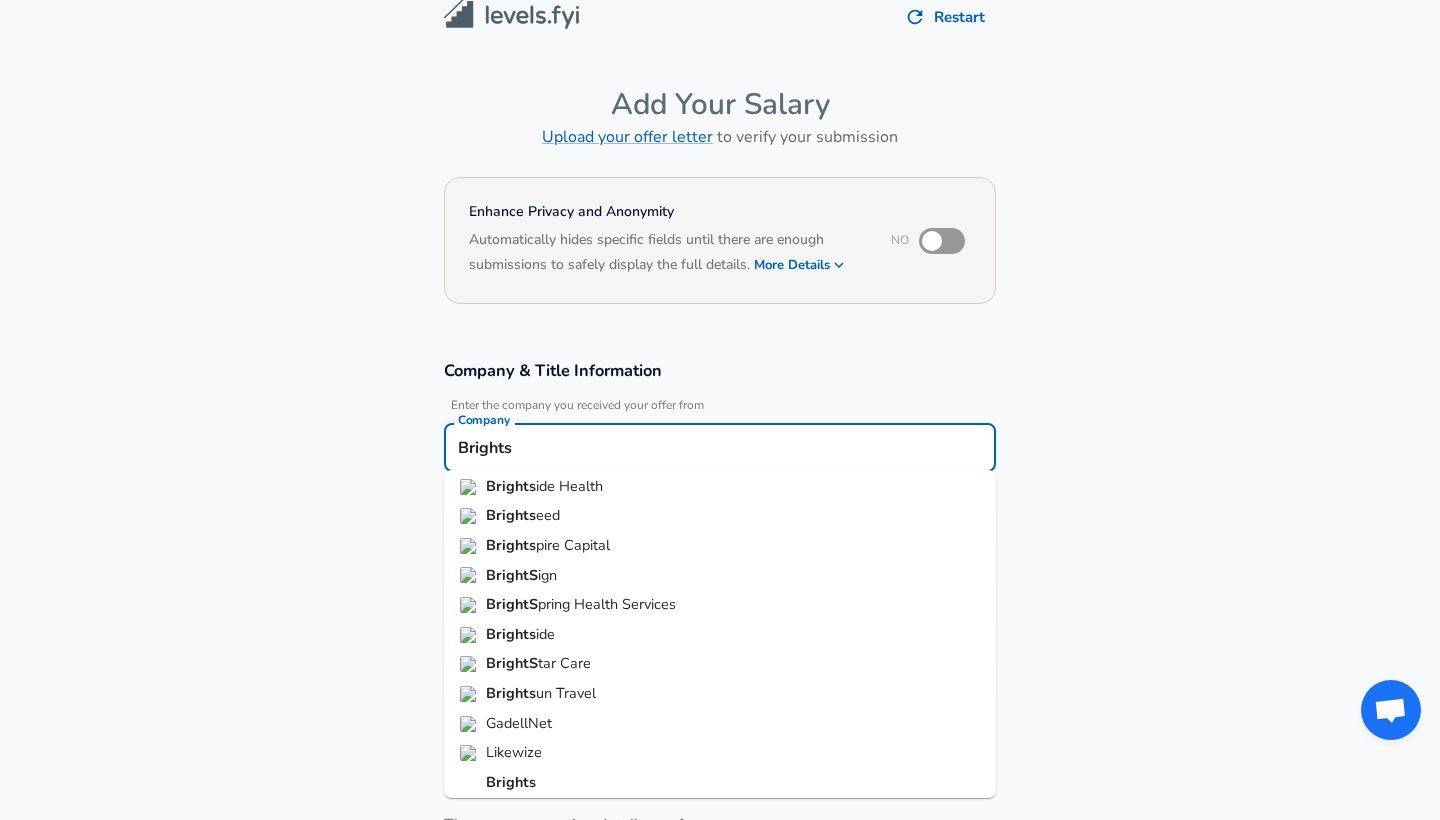 scroll, scrollTop: 94, scrollLeft: 0, axis: vertical 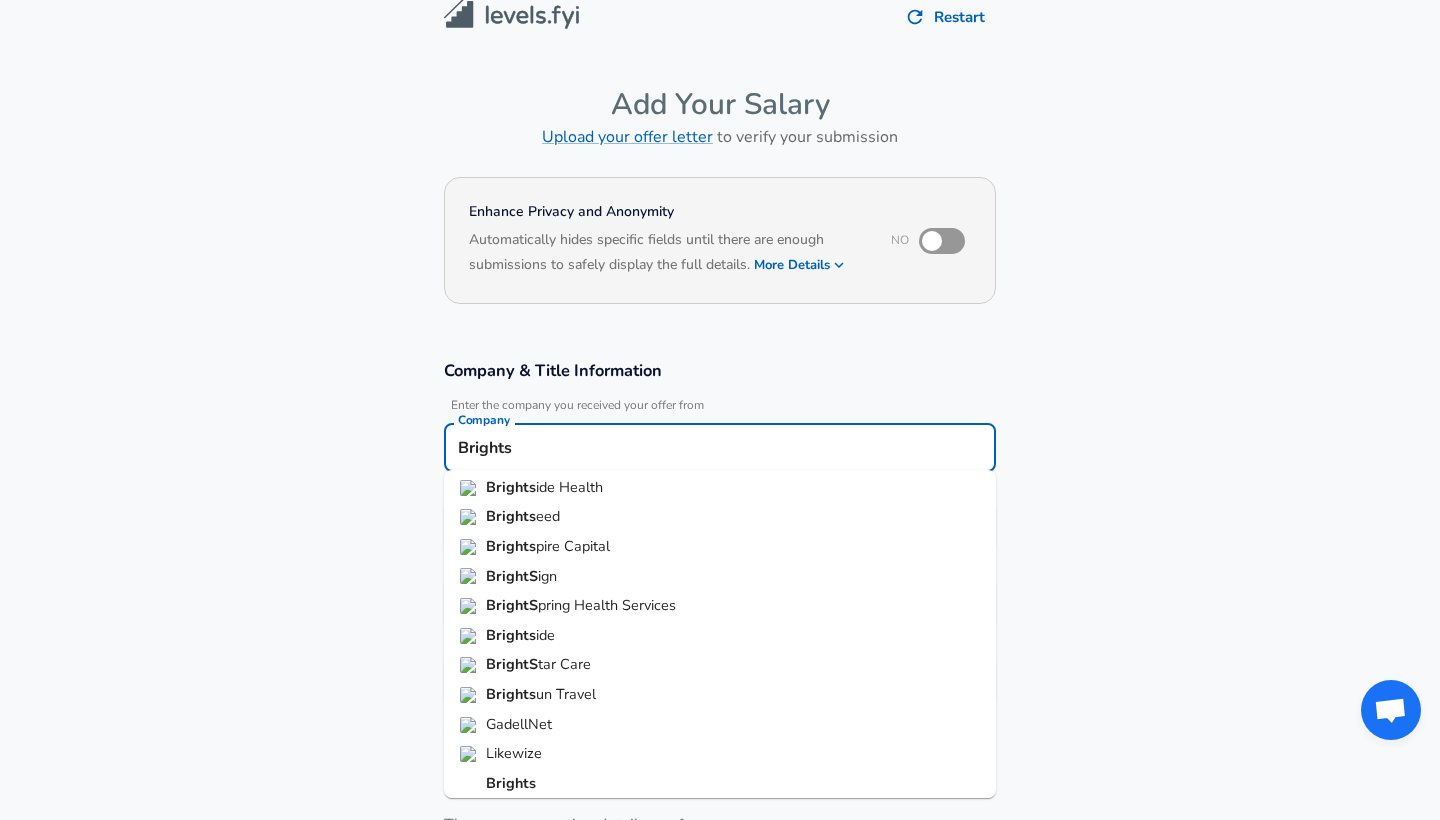 click on "Brights" at bounding box center [511, 783] 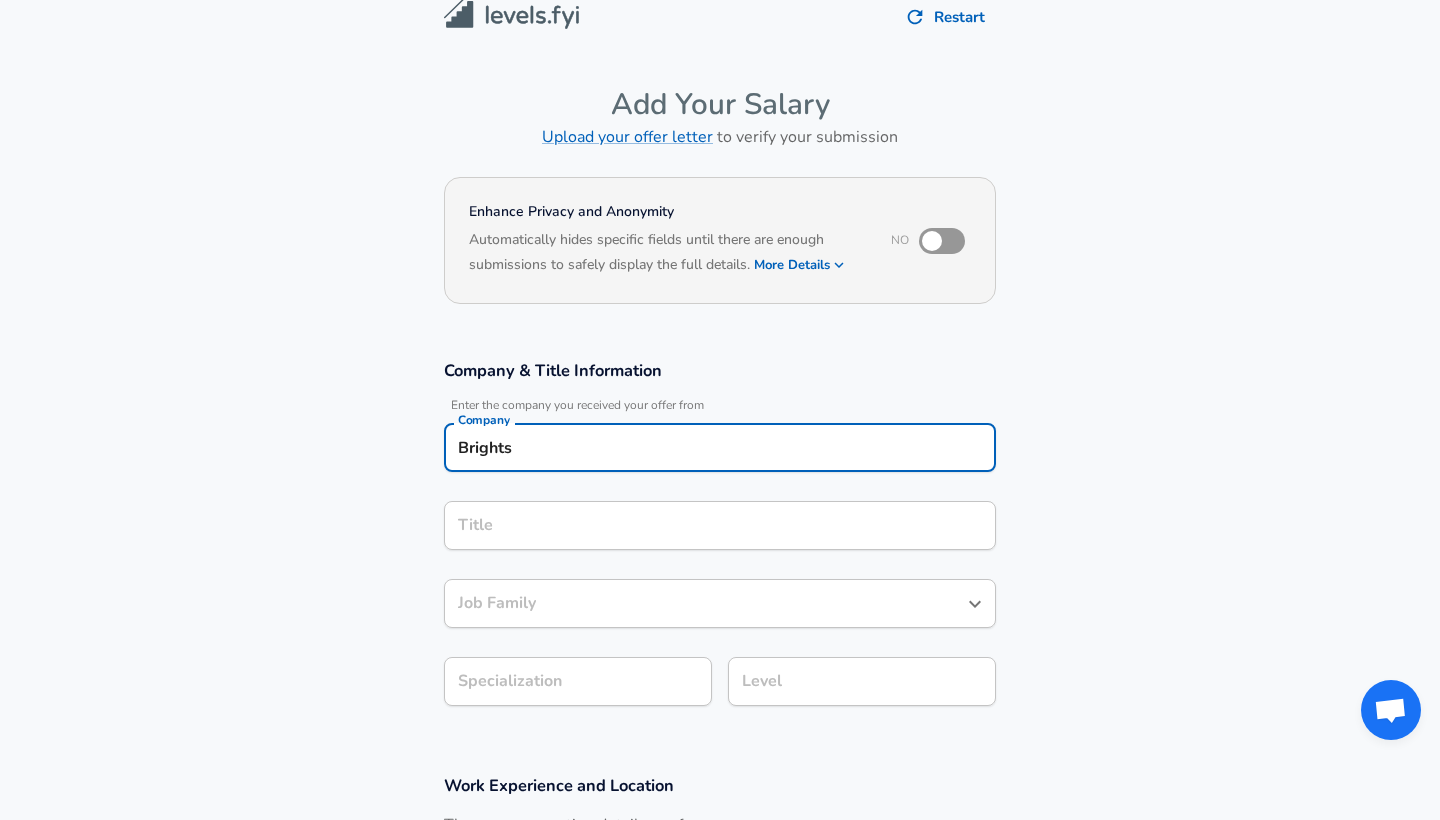 type on "Brights" 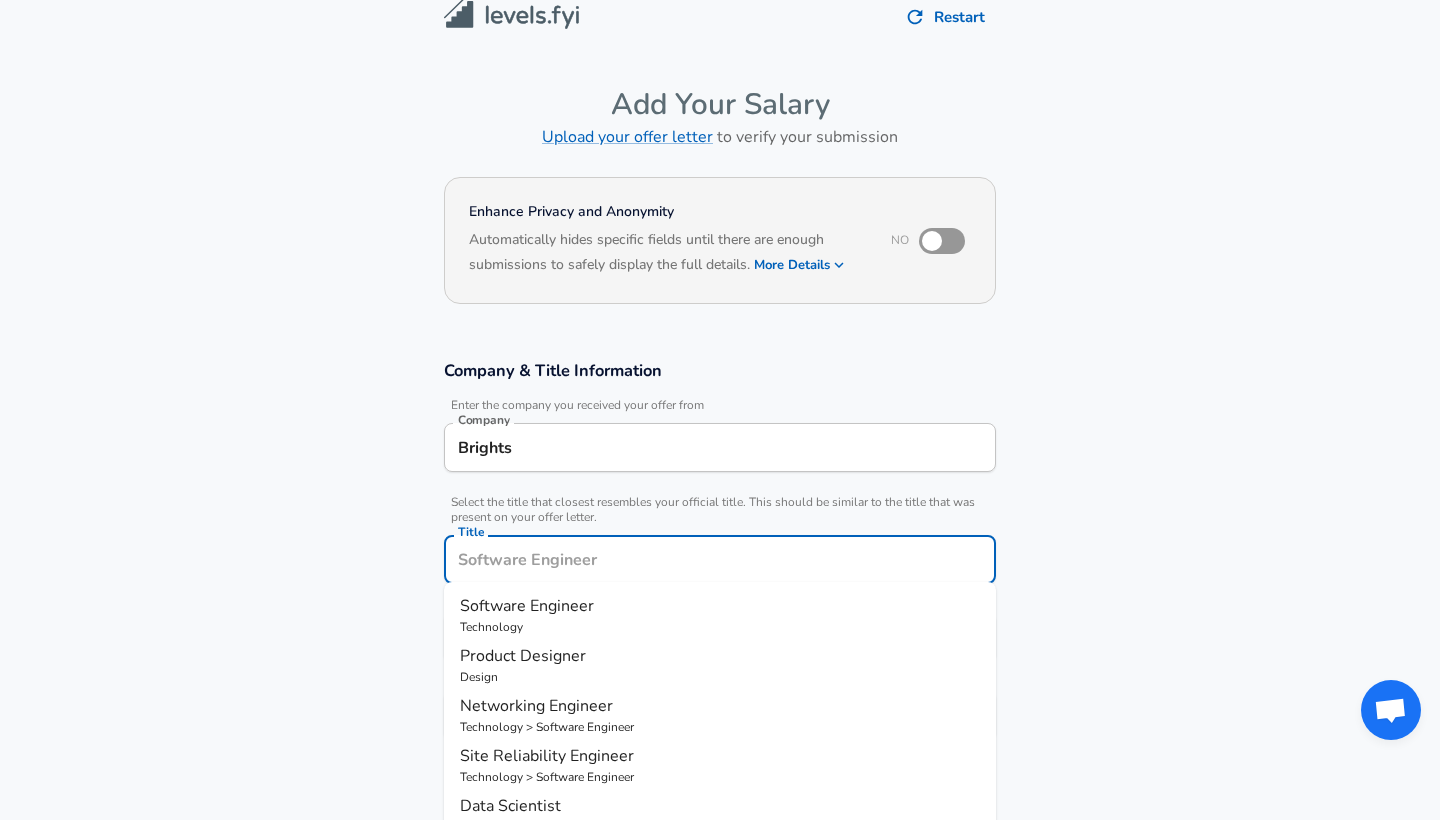 click on "Title" at bounding box center (720, 559) 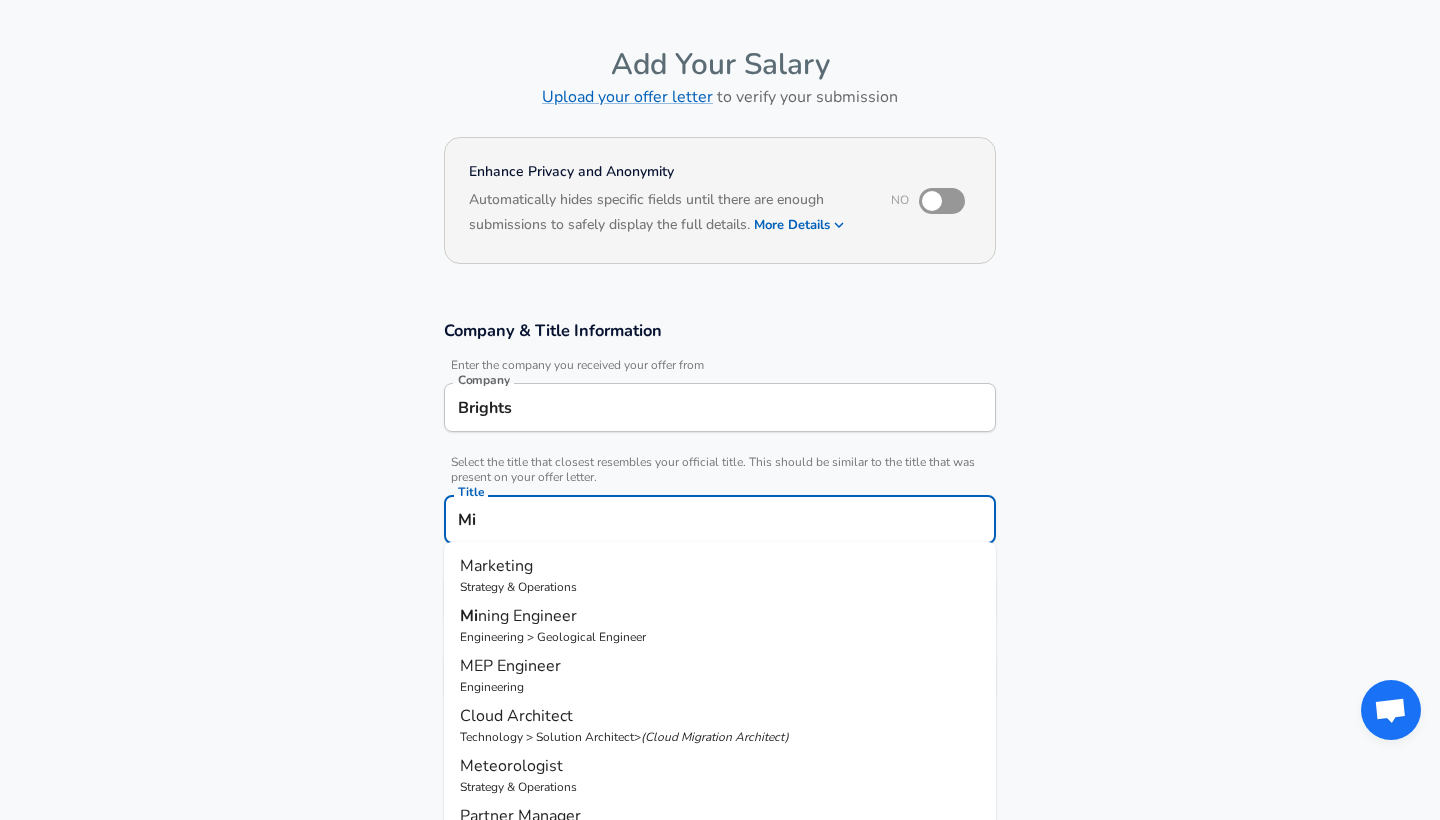 type on "M" 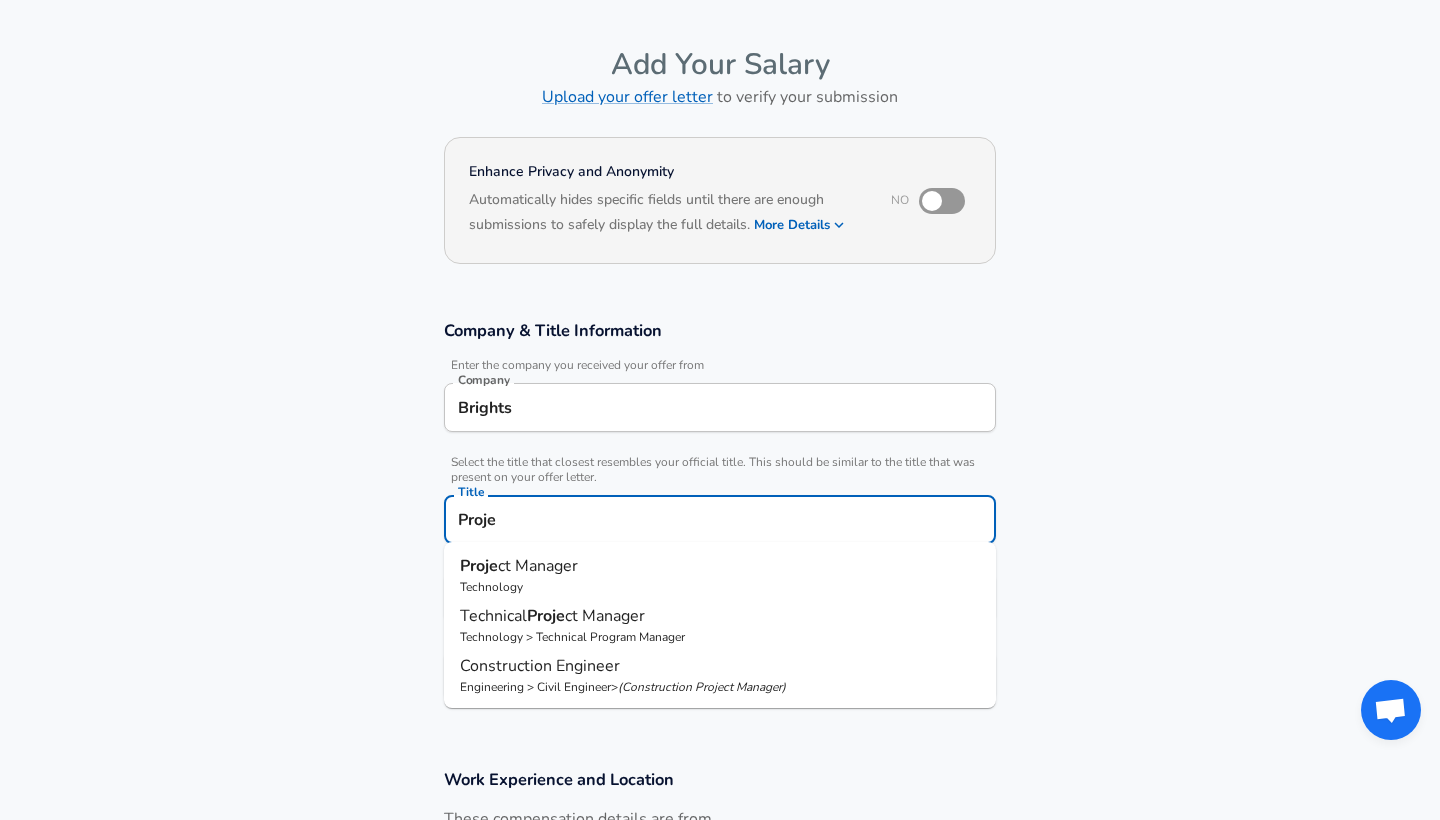 click on "Technology" at bounding box center (720, 587) 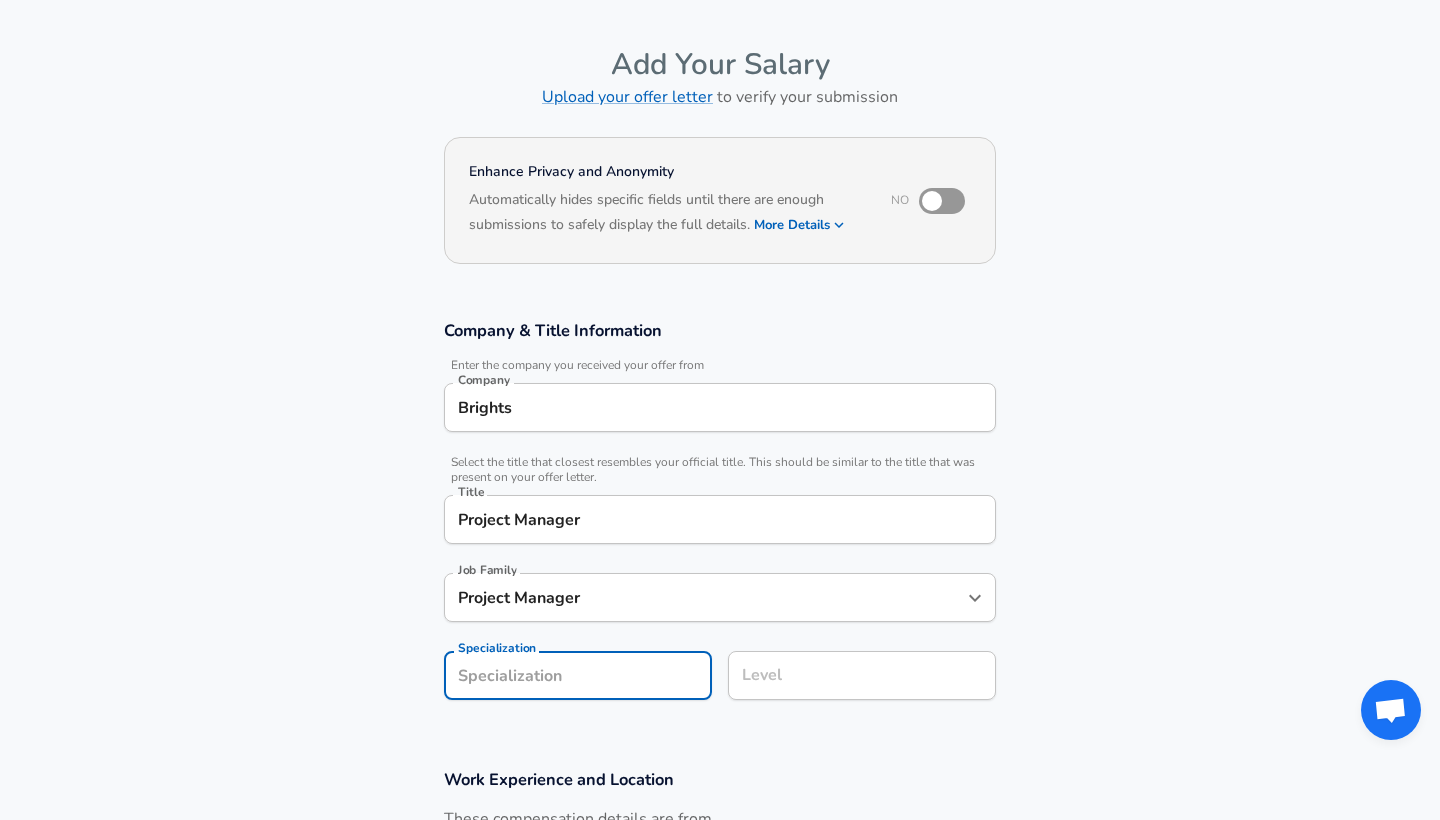 click on "Company & Title Information   Enter the company you received your offer from Company Brights Company   Select the title that closest resembles your official title. This should be similar to the title that was present on your offer letter. Title Project Manager Title Job Family Project Manager Job Family Specialization Specialization Level Level" at bounding box center [720, 520] 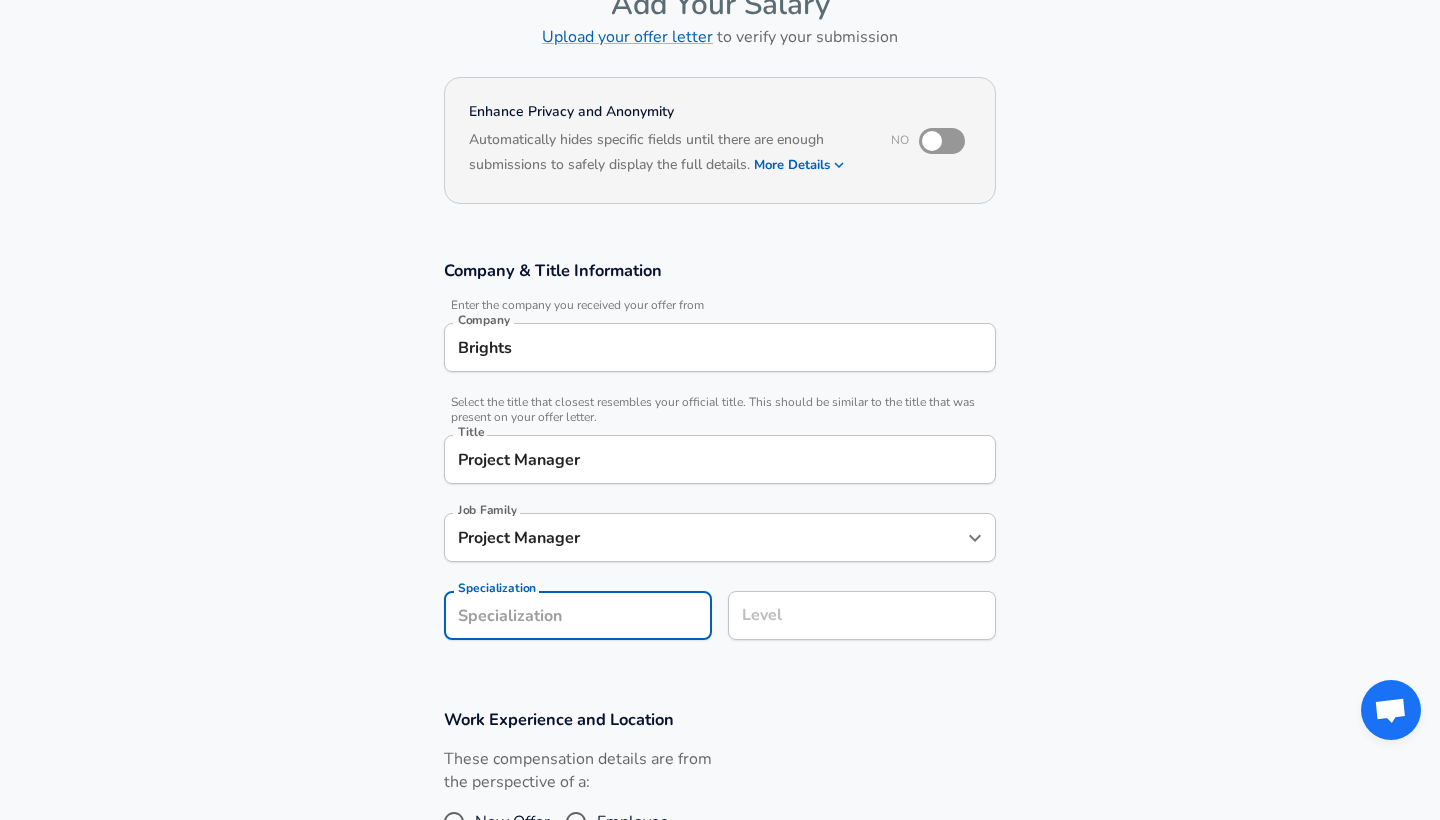 scroll, scrollTop: 160, scrollLeft: 0, axis: vertical 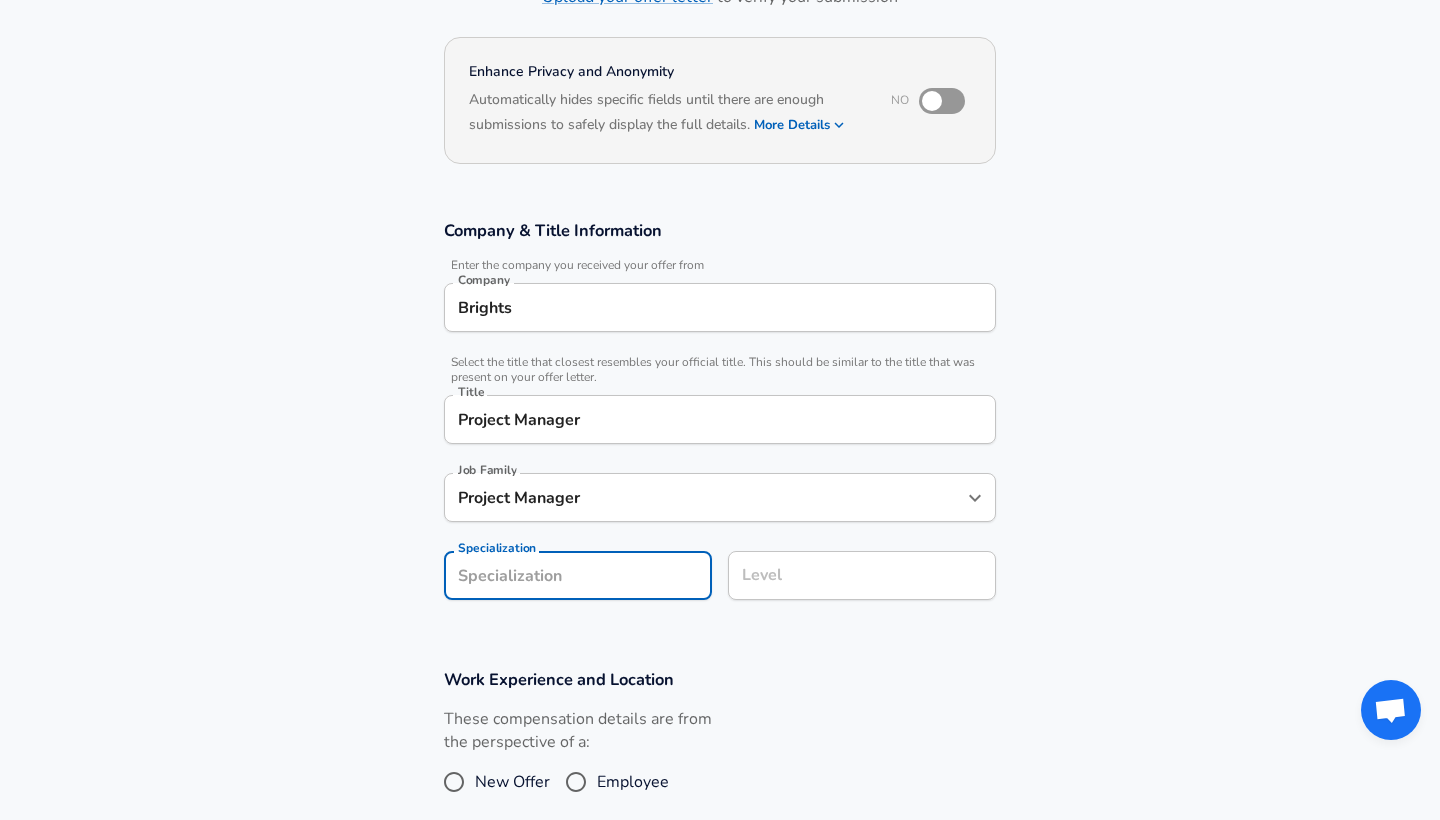 click on "Level" at bounding box center (862, 575) 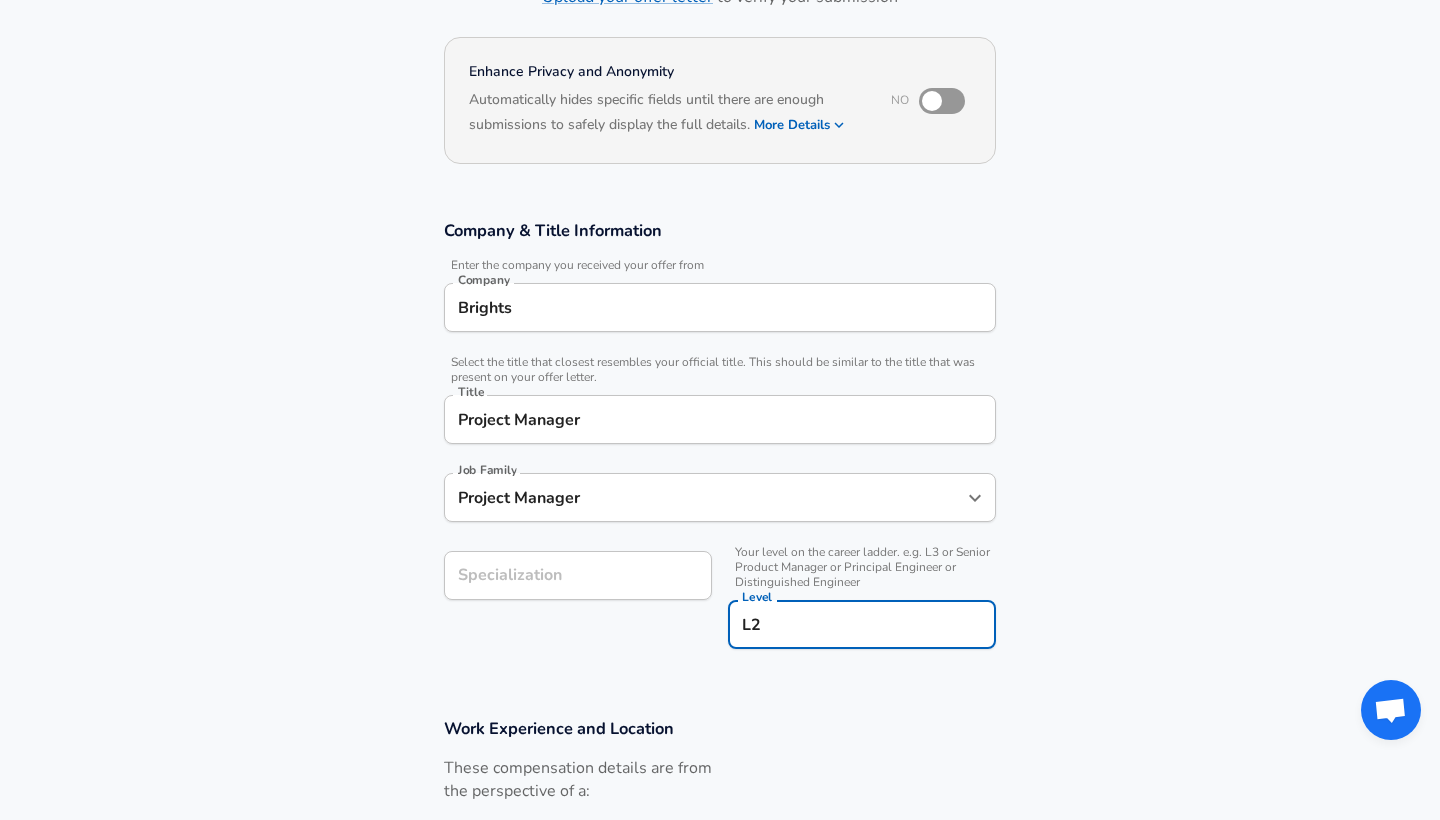 type on "L2" 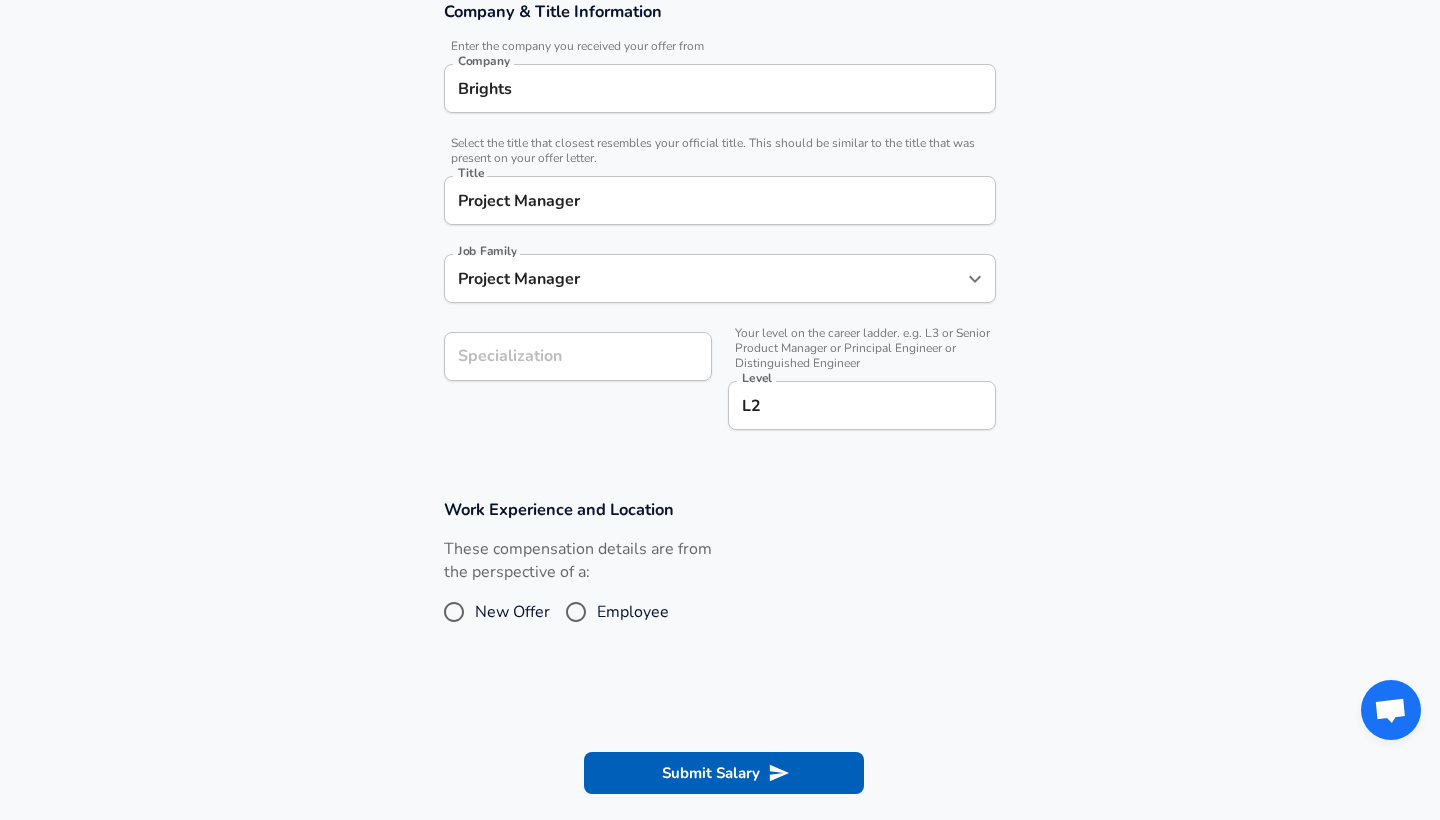 scroll, scrollTop: 381, scrollLeft: 0, axis: vertical 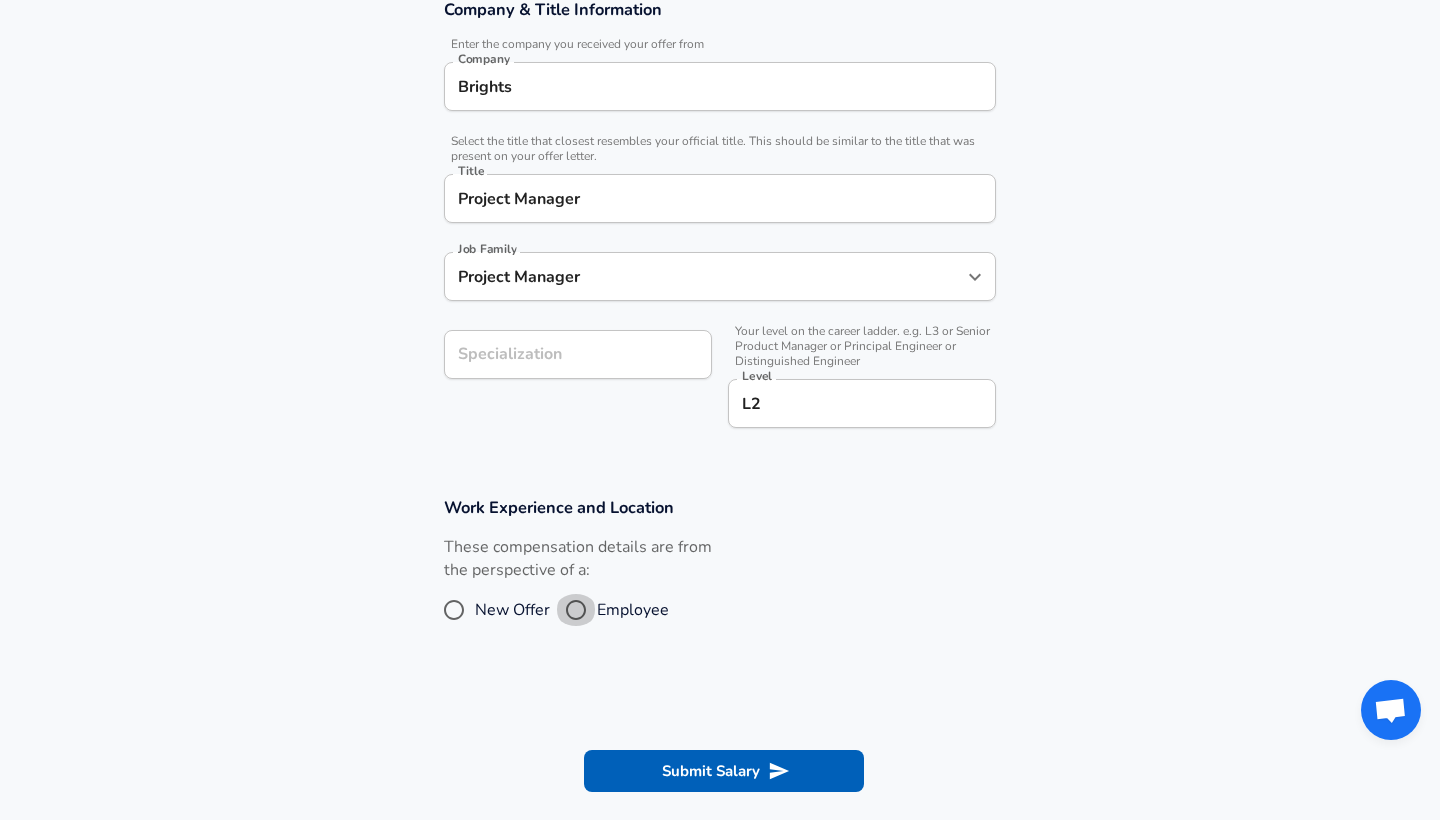 click on "Employee" at bounding box center [576, 610] 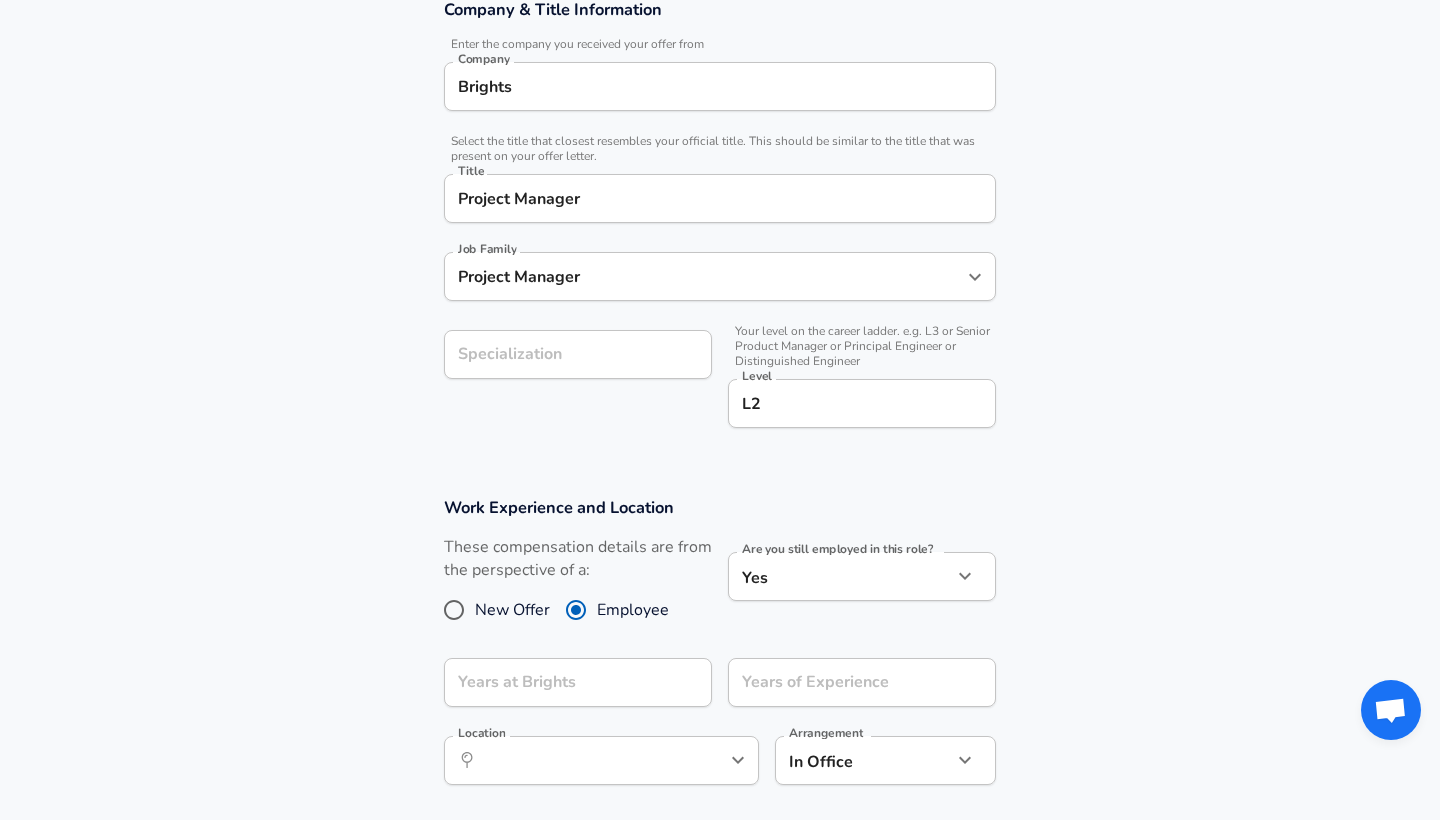 scroll, scrollTop: 506, scrollLeft: 0, axis: vertical 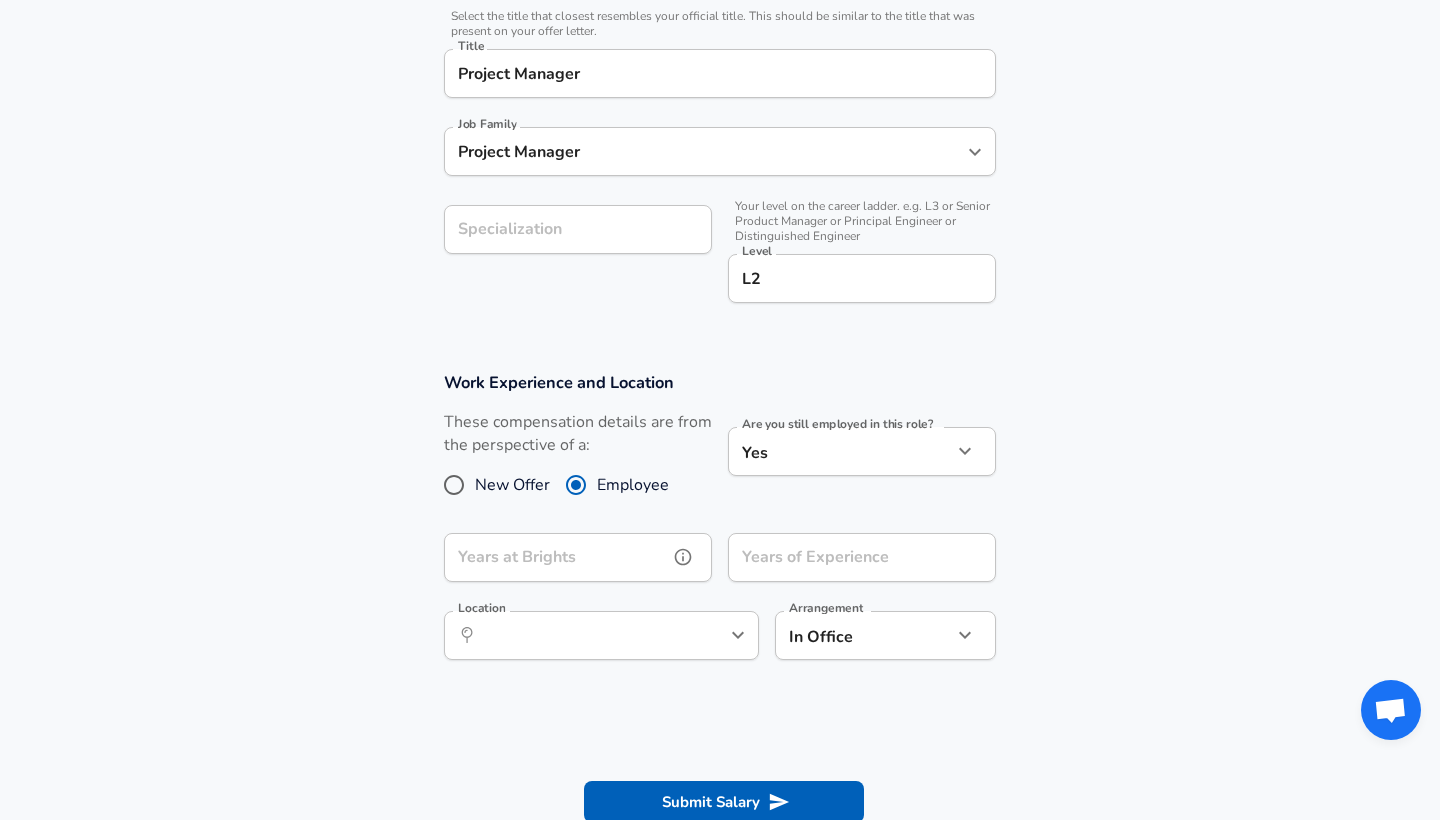 click on "Years at Brights" at bounding box center (556, 557) 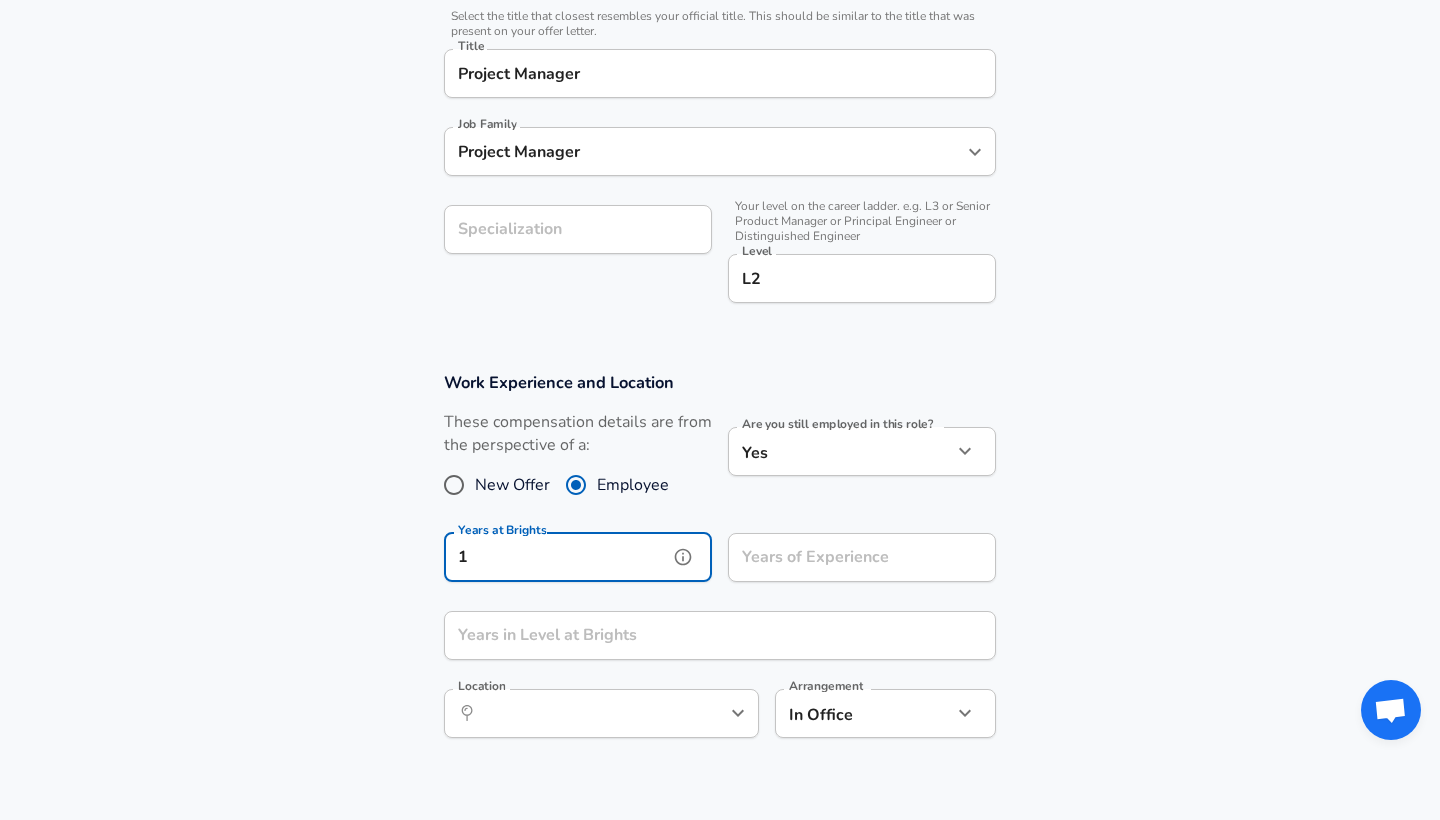 type on "1" 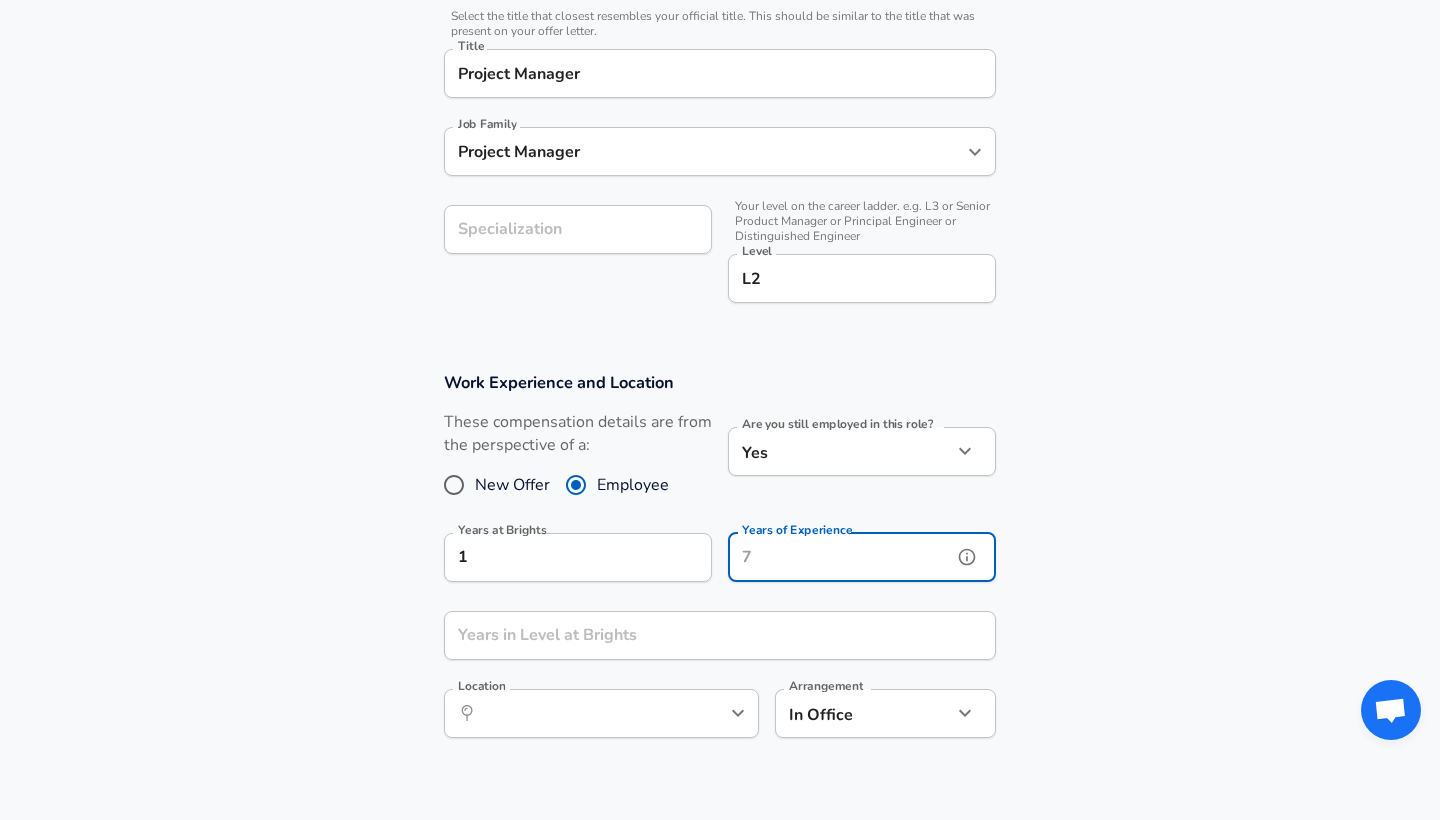 click on "Years of Experience" at bounding box center (840, 557) 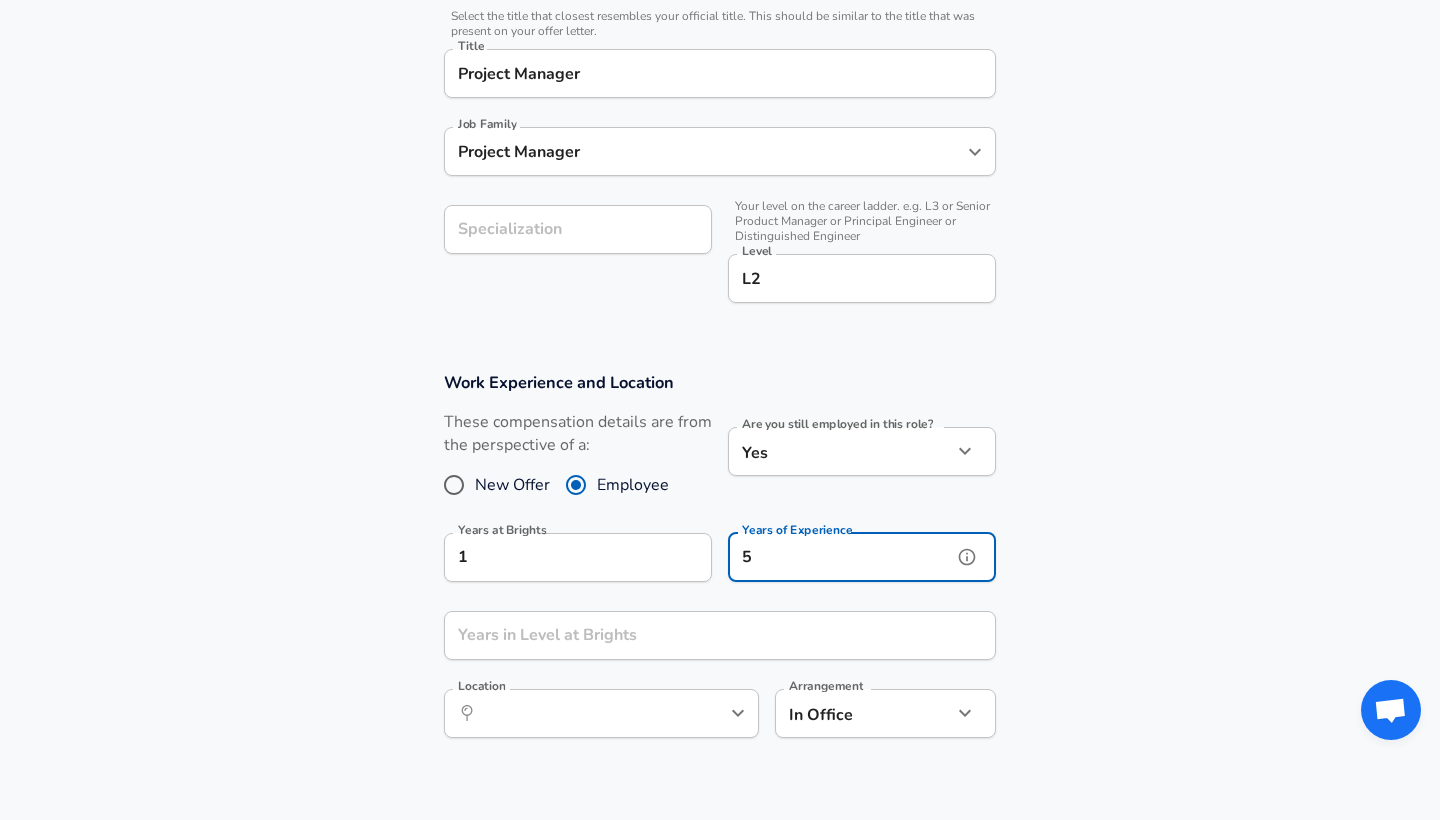 type on "5" 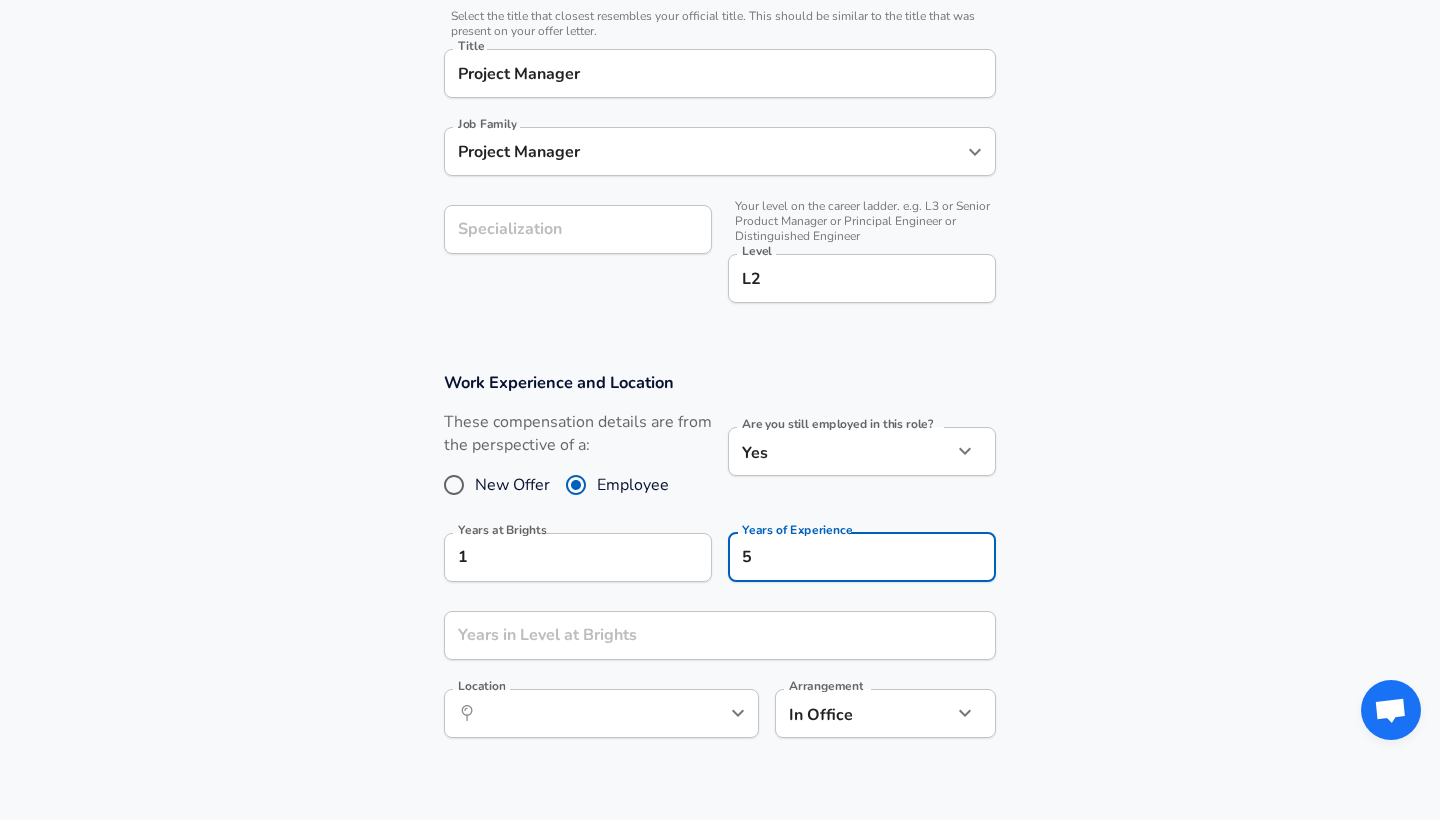 click on "Work Experience and Location These compensation details are from the perspective of a: New Offer Employee Are you still employed in this role? Yes yes Are you still employed in this role? Years at Brights 1 Years at Brights Years of Experience 5 Years of Experience Years in Level at Brights Years in Level at Brights Location ​ Location Arrangement In Office office Arrangement" at bounding box center (720, 565) 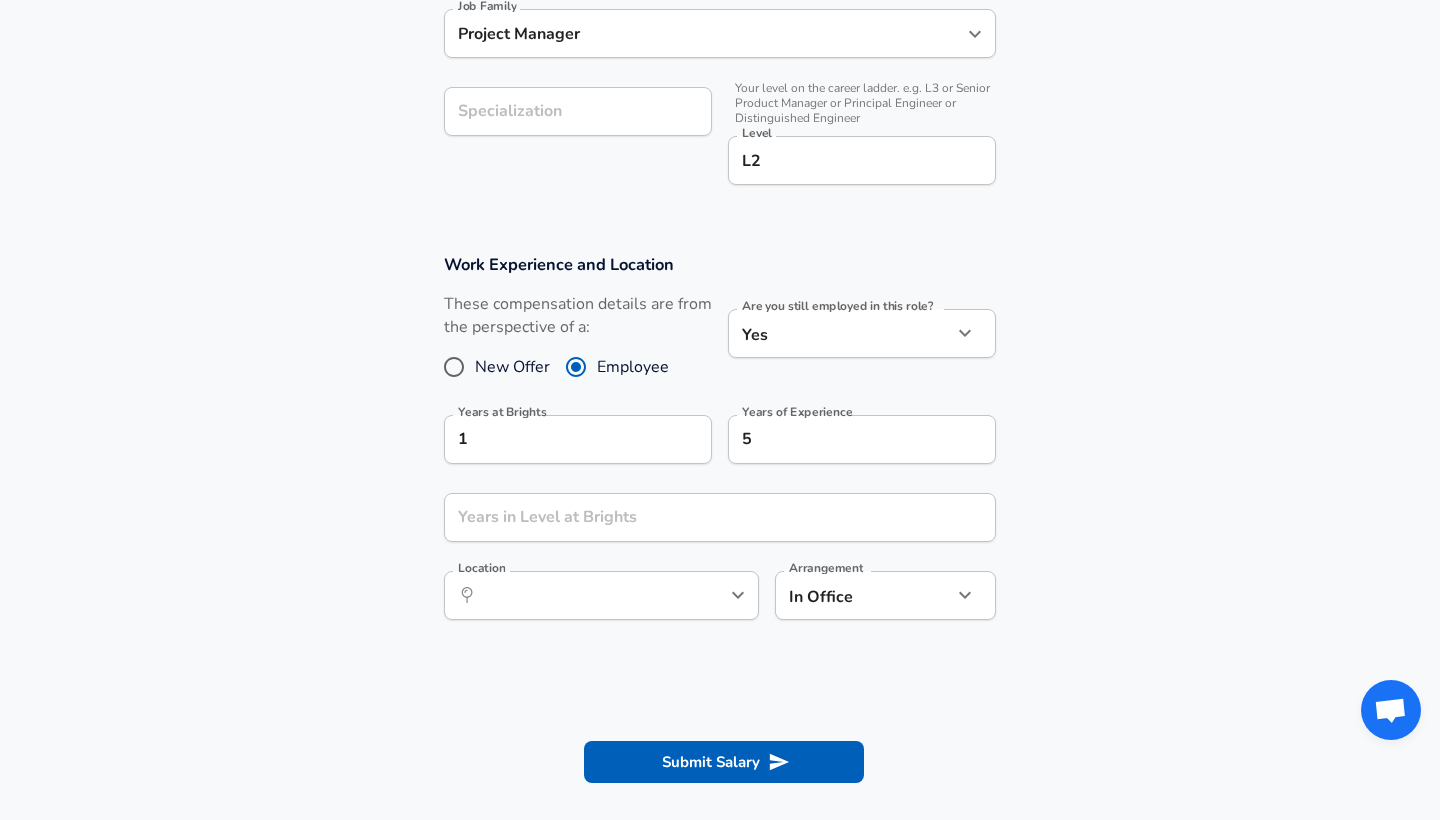 scroll, scrollTop: 628, scrollLeft: 0, axis: vertical 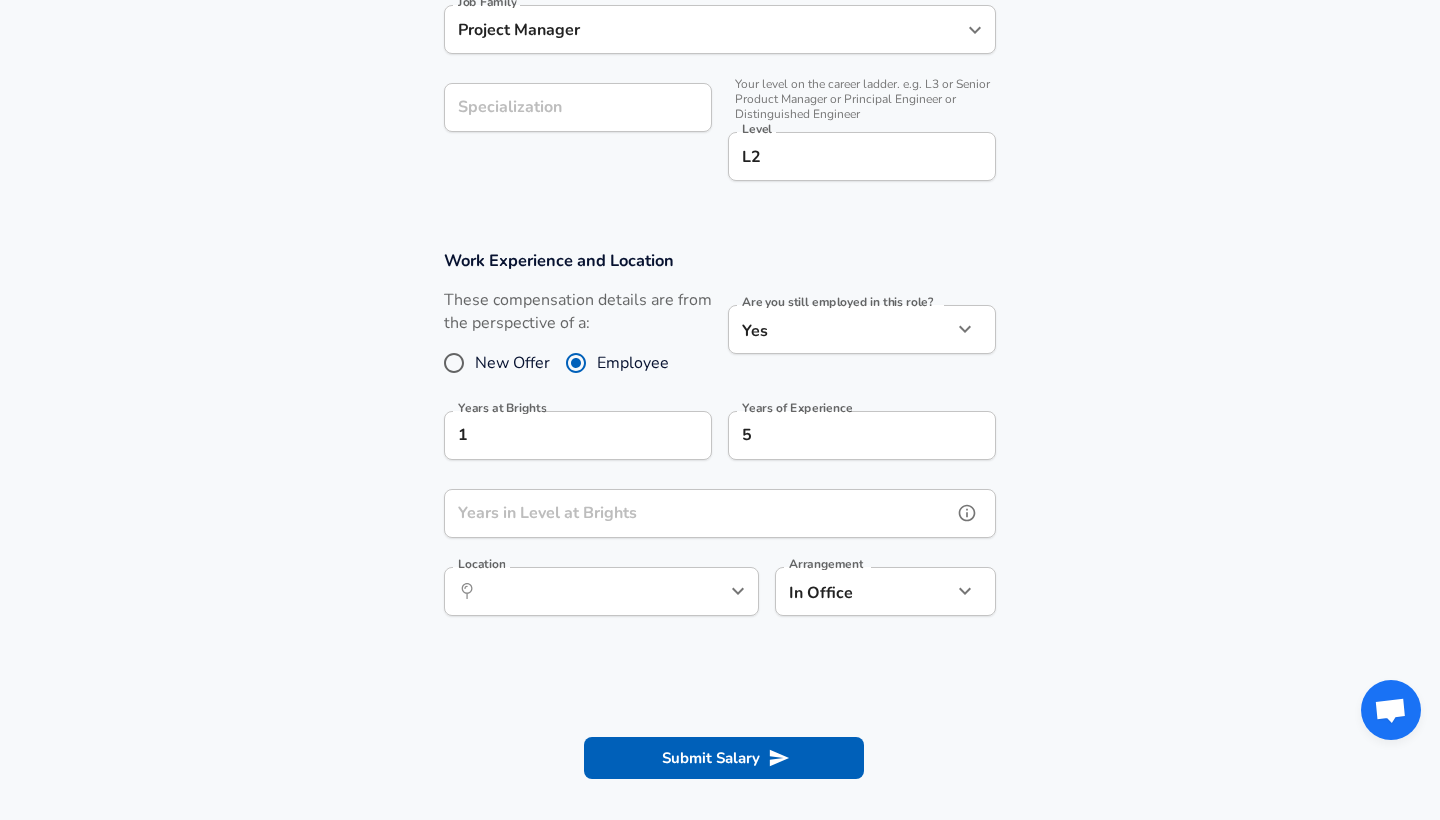 click on "Years in Level at Brights" at bounding box center [698, 513] 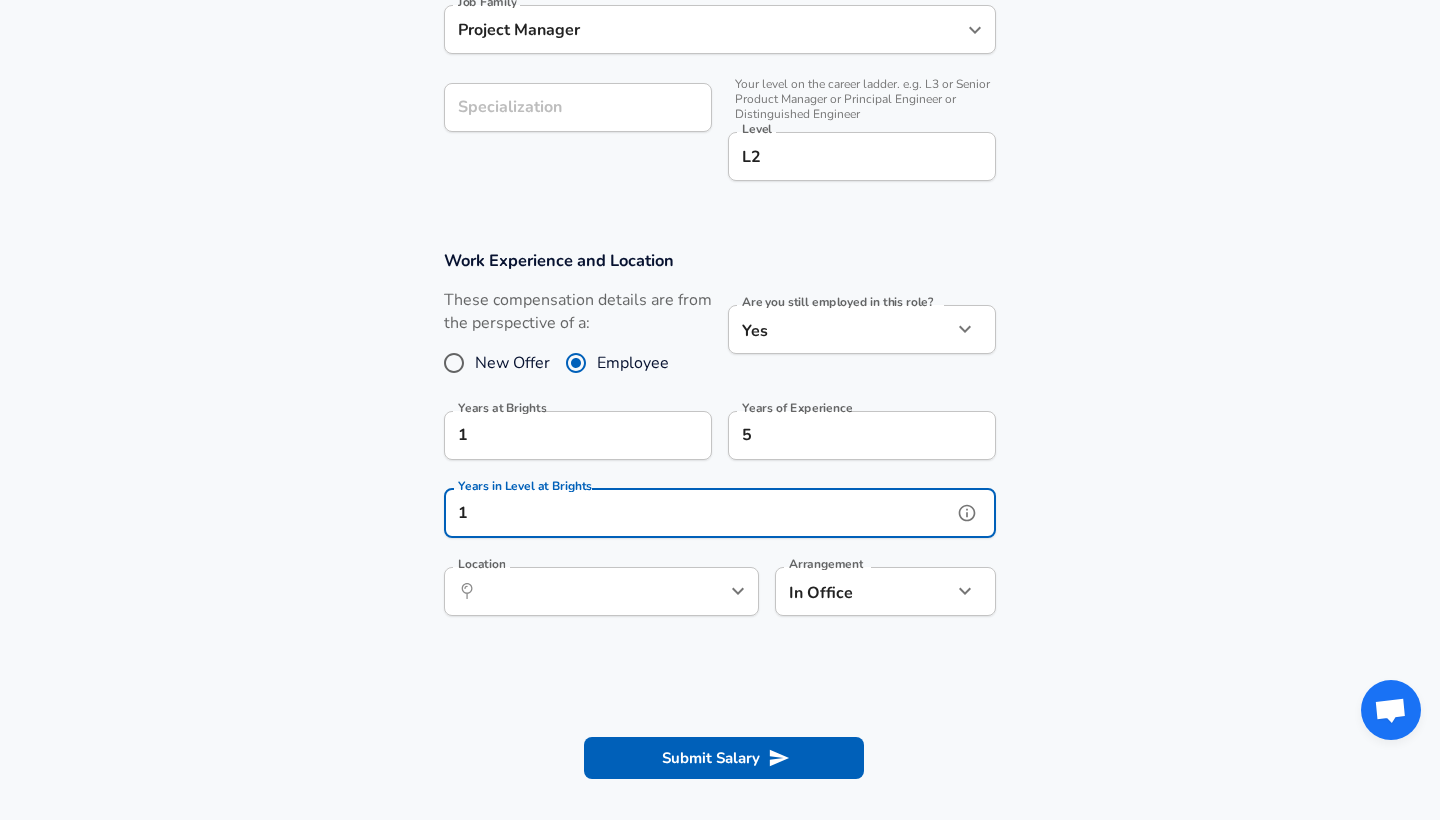 type on "1" 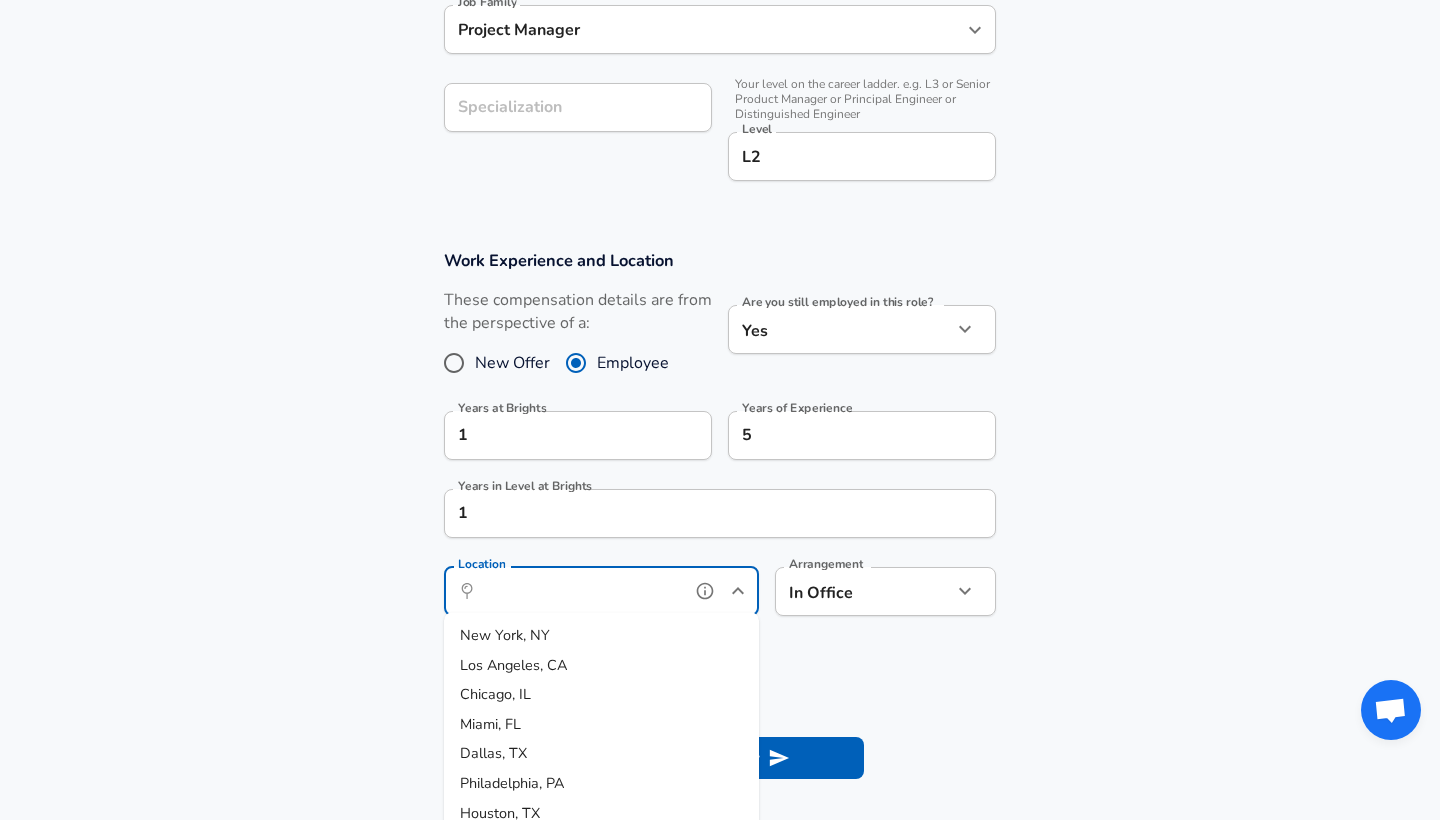 click on "Location" at bounding box center [579, 591] 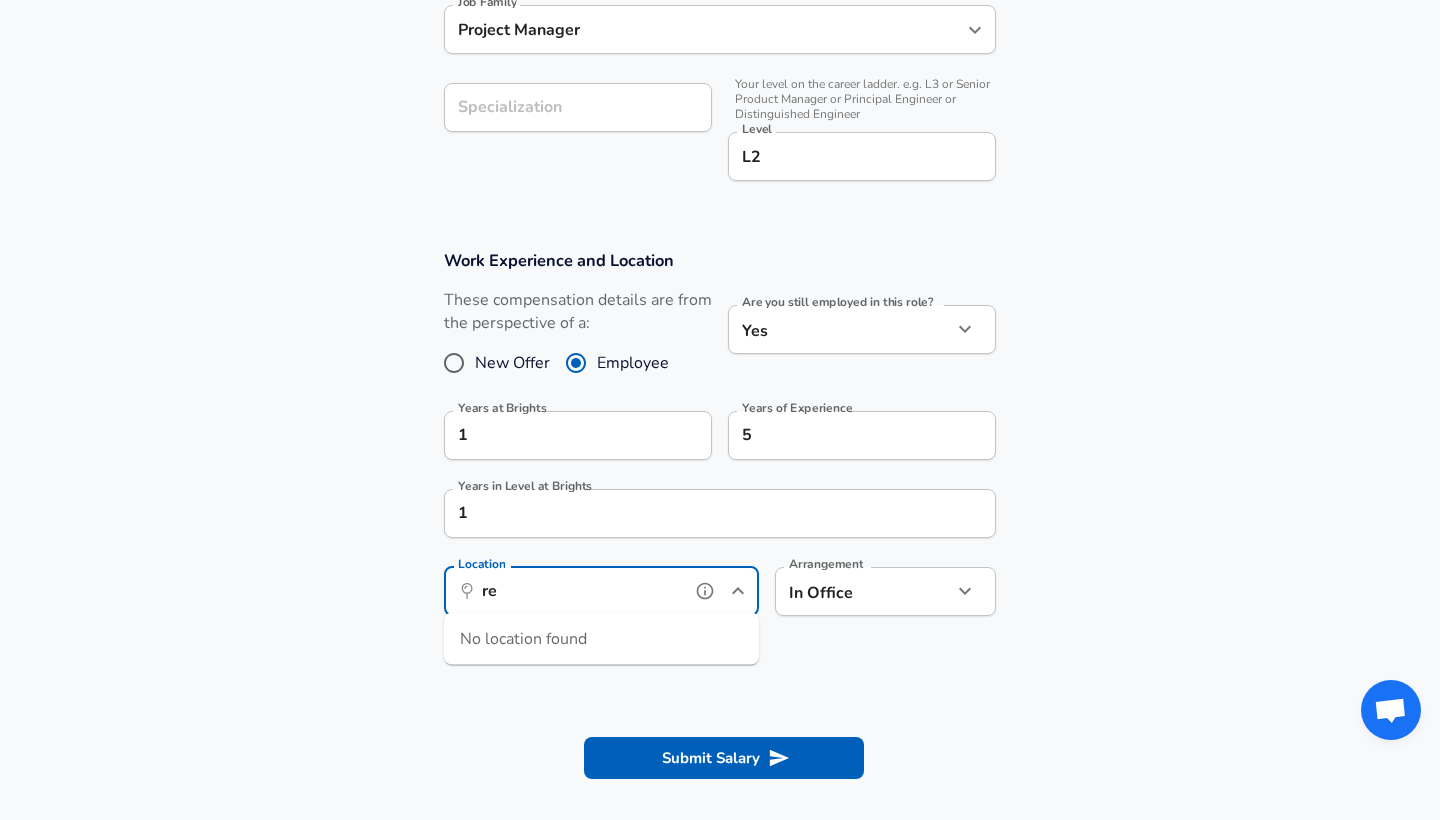 type on "r" 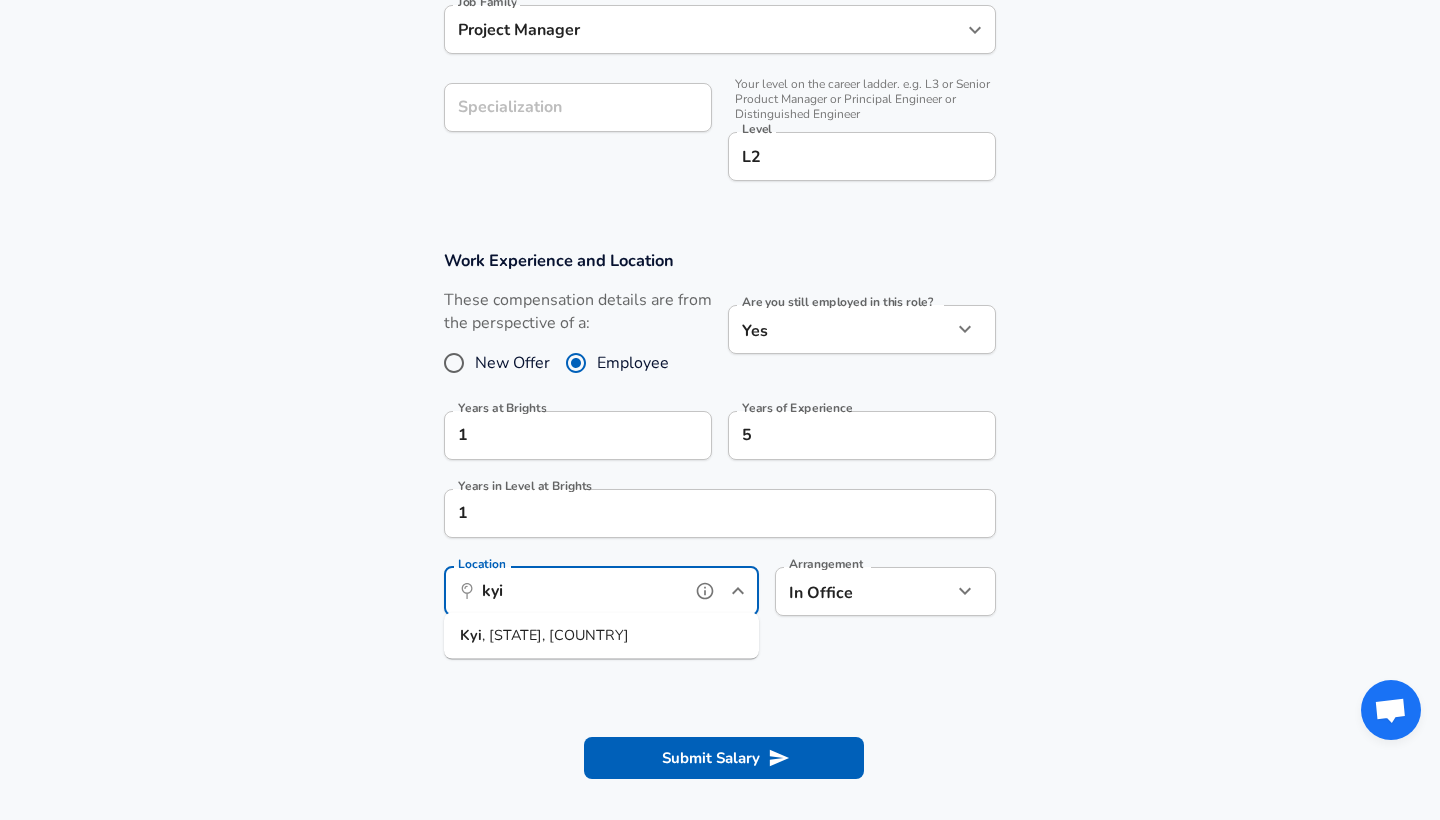 click on "[CITY], [STATE], [COUNTRY]" at bounding box center (601, 636) 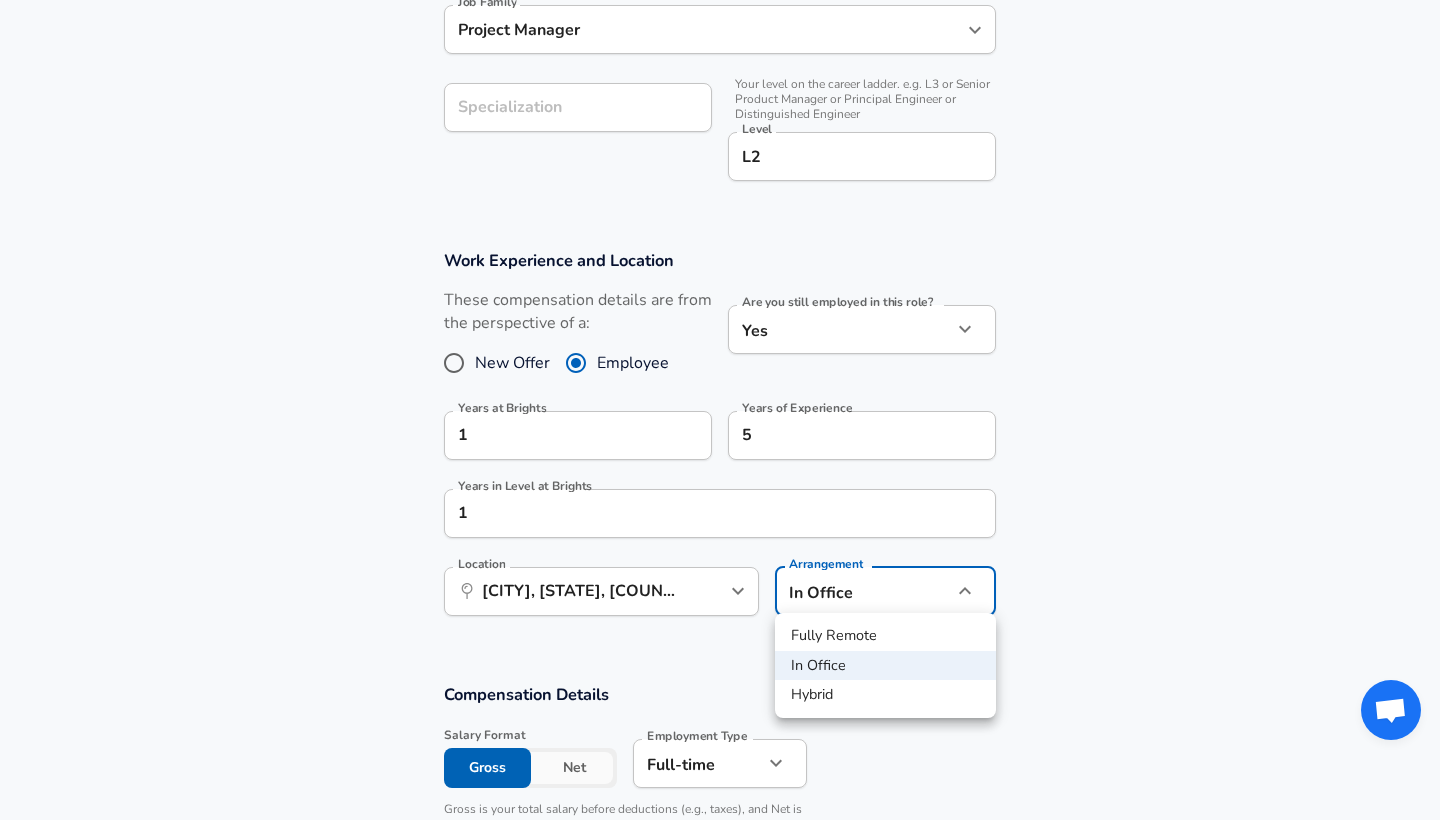 click on "Restart Add Your Salary Upload your offer letter   to verify your submission Enhance Privacy and Anonymity No Automatically hides specific fields until there are enough submissions to safely display the full details.   More Details Based on your submission and the data points that we have already collected, we will automatically hide and anonymize specific fields if there aren't enough data points to remain sufficiently anonymous. Company & Title Information   Enter the company you received your offer from Company Brights Company   Select the title that closest resembles your official title. This should be similar to the title that was present on your offer letter. Title Project Manager Title Job Family Project Manager Job Family Specialization Specialization   Your level on the career ladder. e.g. L3 or Senior Product Manager or Principal Engineer or Distinguished Engineer Level L2 Level Work Experience and Location These compensation details are from the perspective of a: New Offer Employee Yes yes 1 5 1" at bounding box center [720, -218] 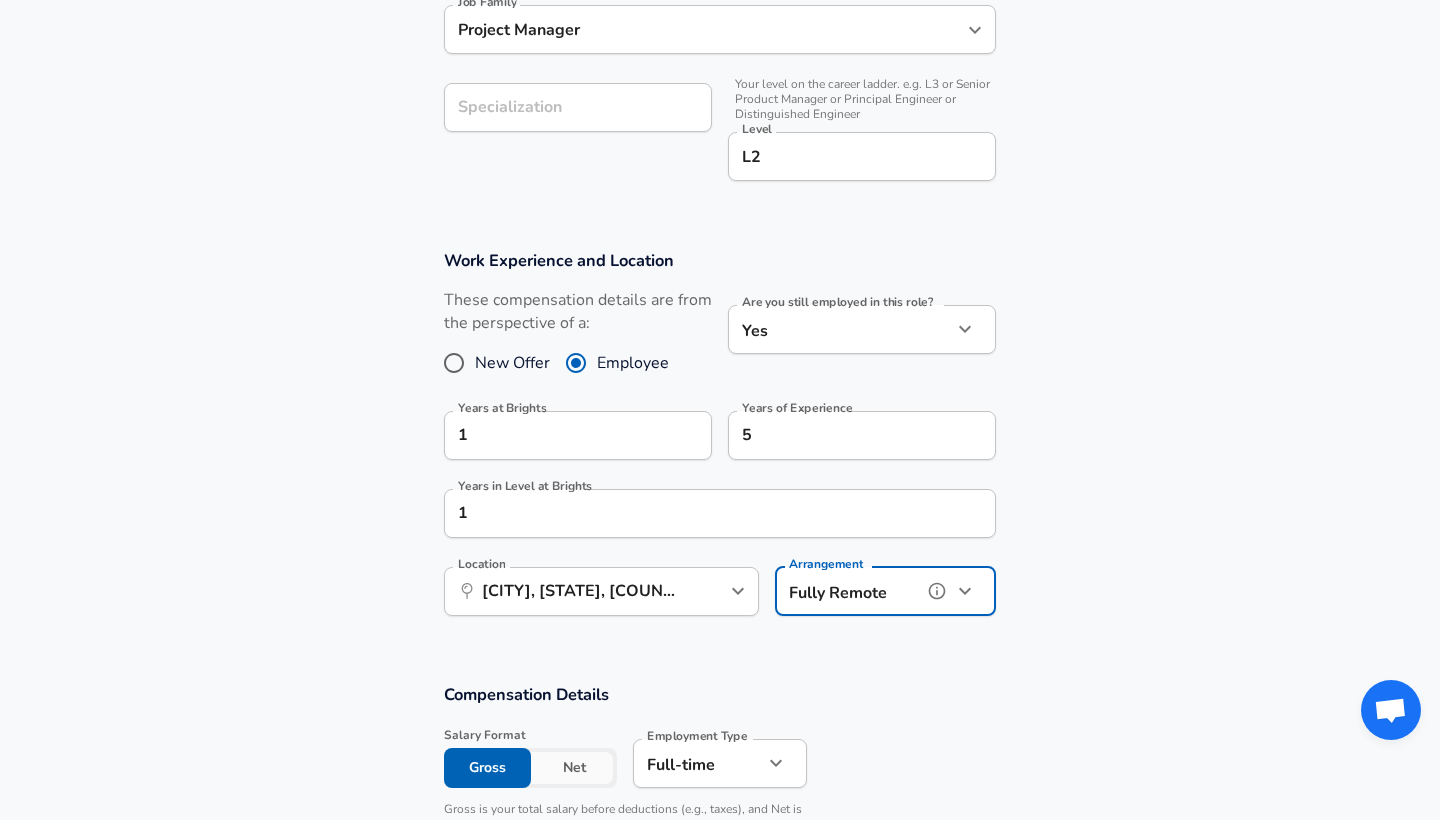 type on "remote" 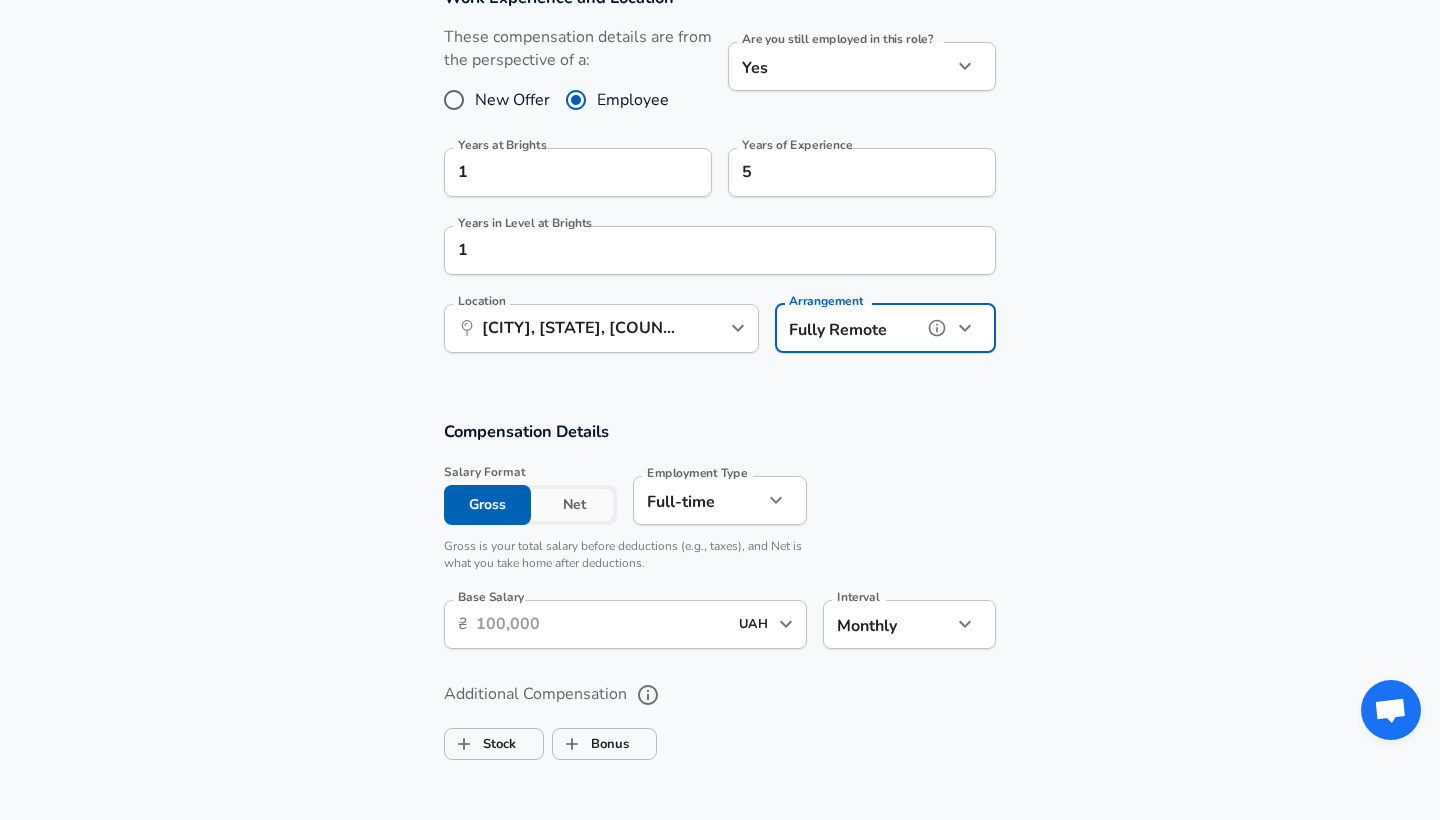 scroll, scrollTop: 899, scrollLeft: 0, axis: vertical 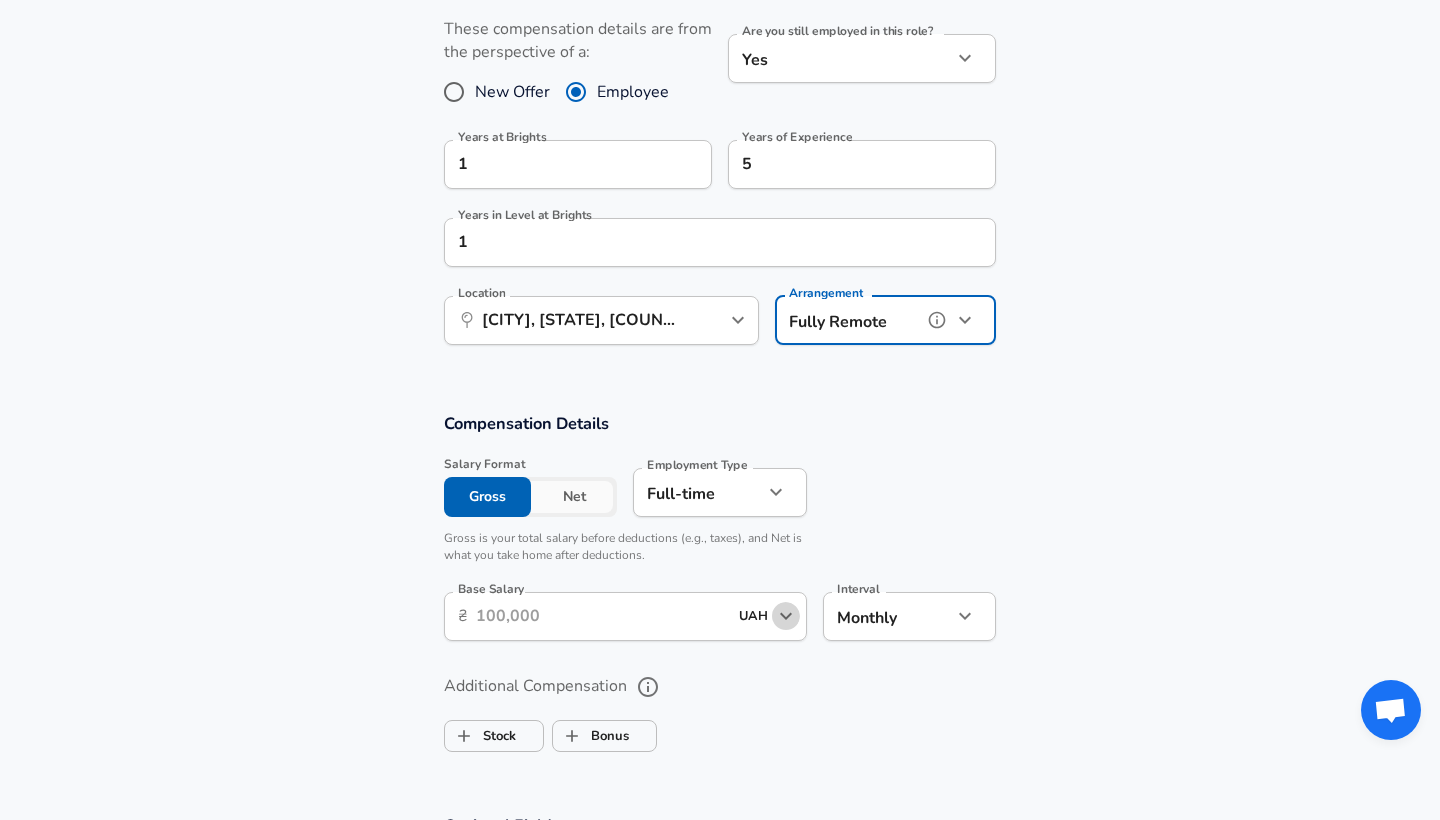 click at bounding box center [786, 616] 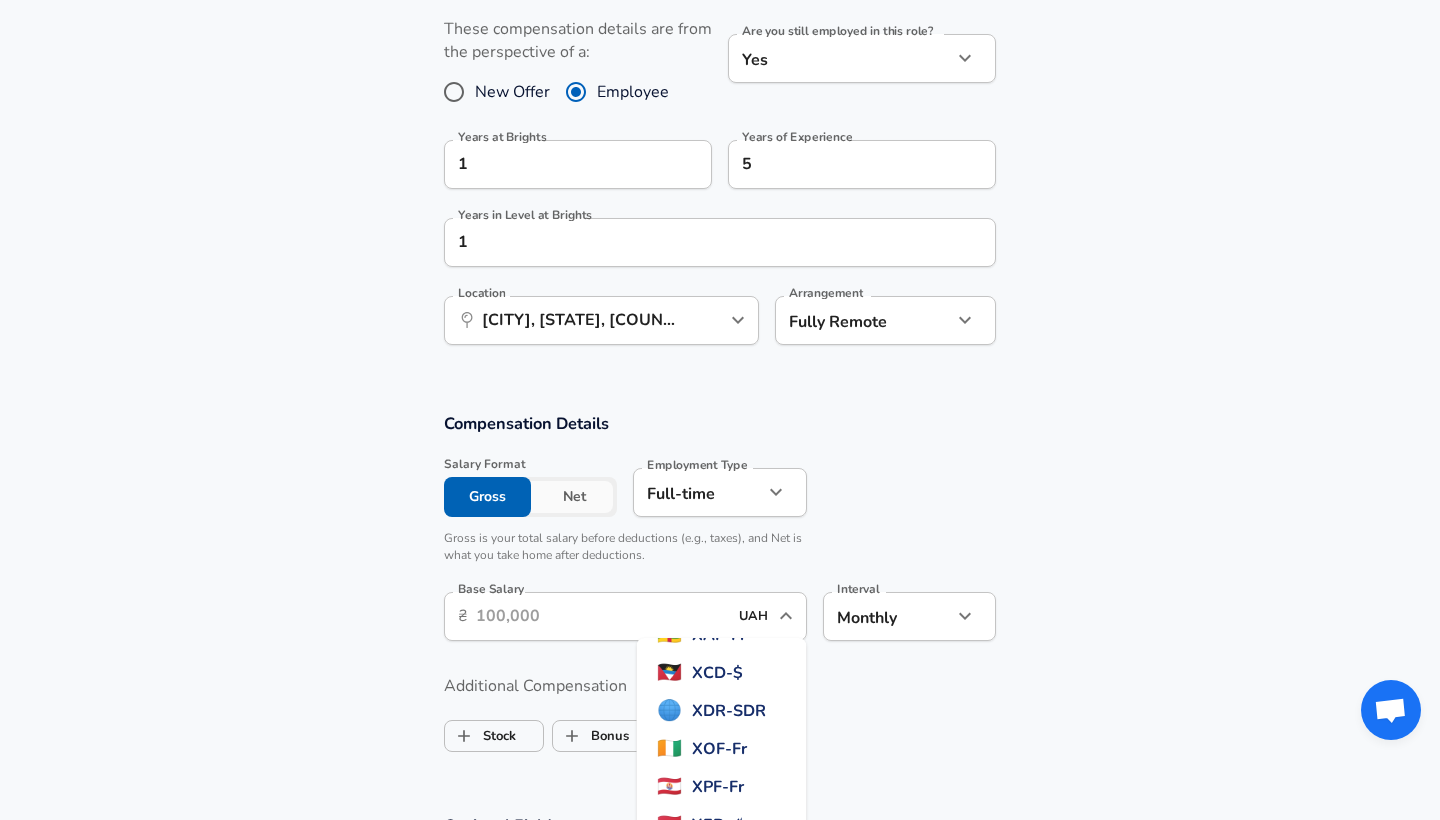 scroll, scrollTop: 5910, scrollLeft: 0, axis: vertical 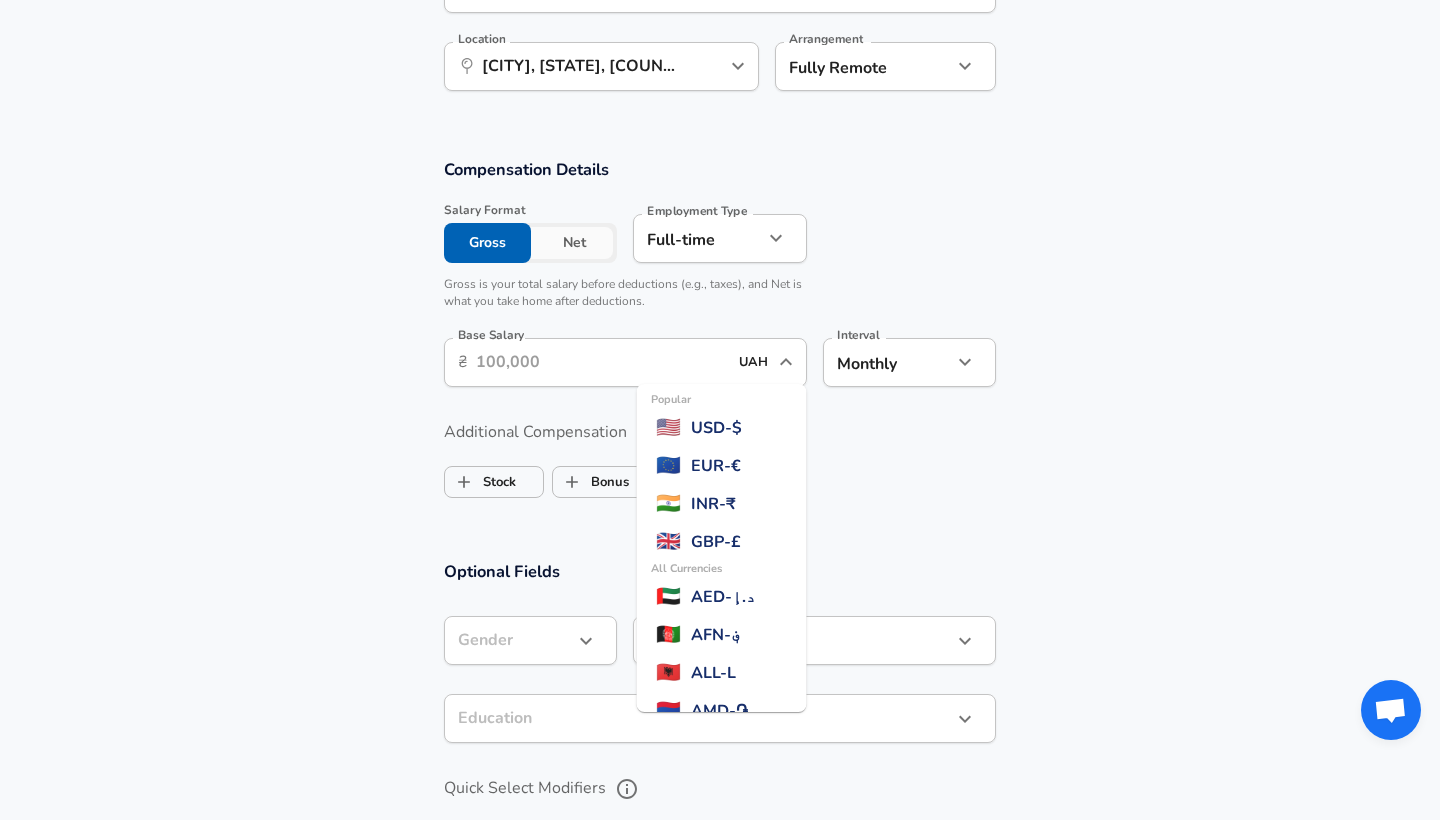 click on "USD  -  $" at bounding box center [716, 428] 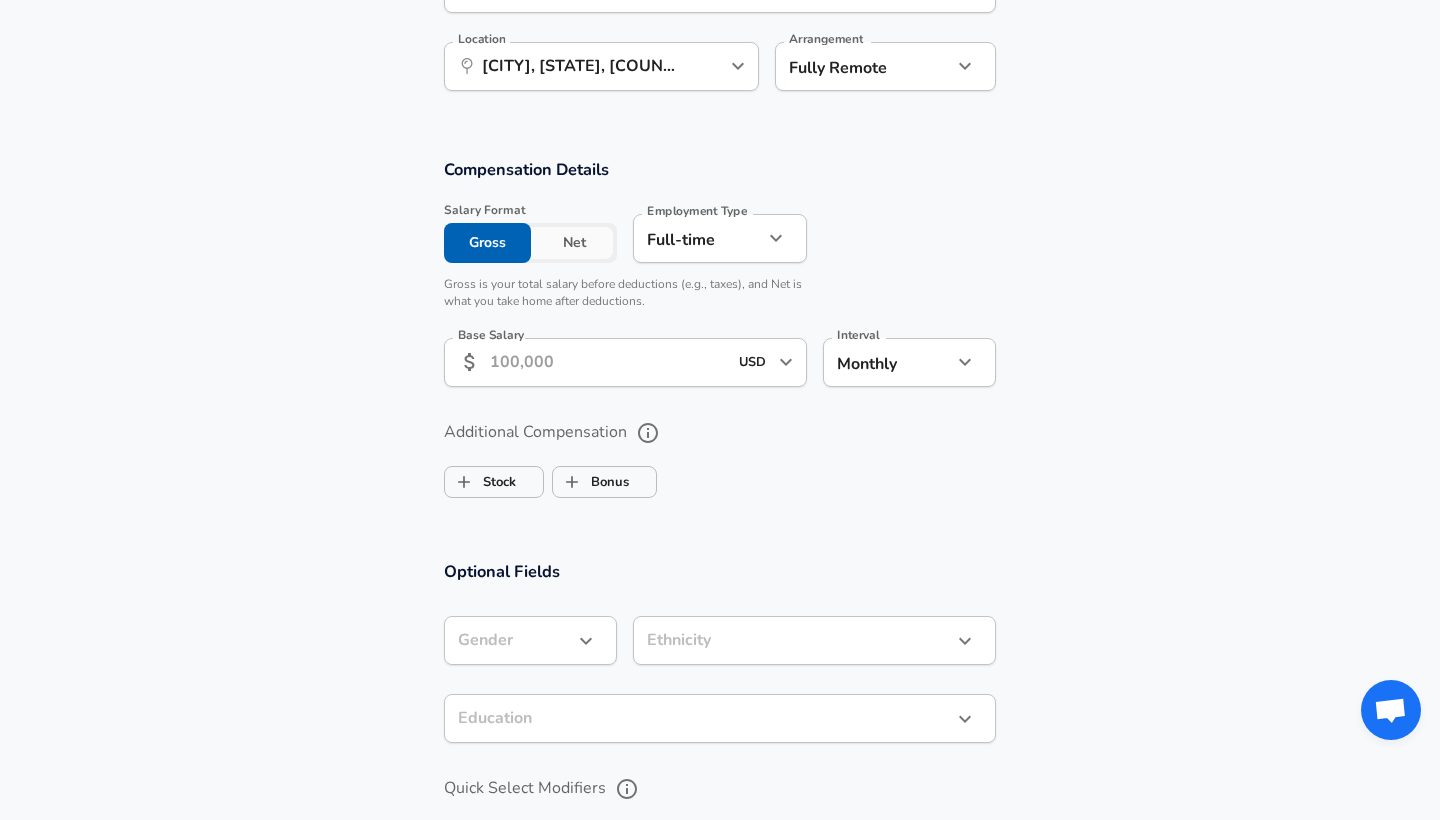 click on "Base Salary" at bounding box center [608, 362] 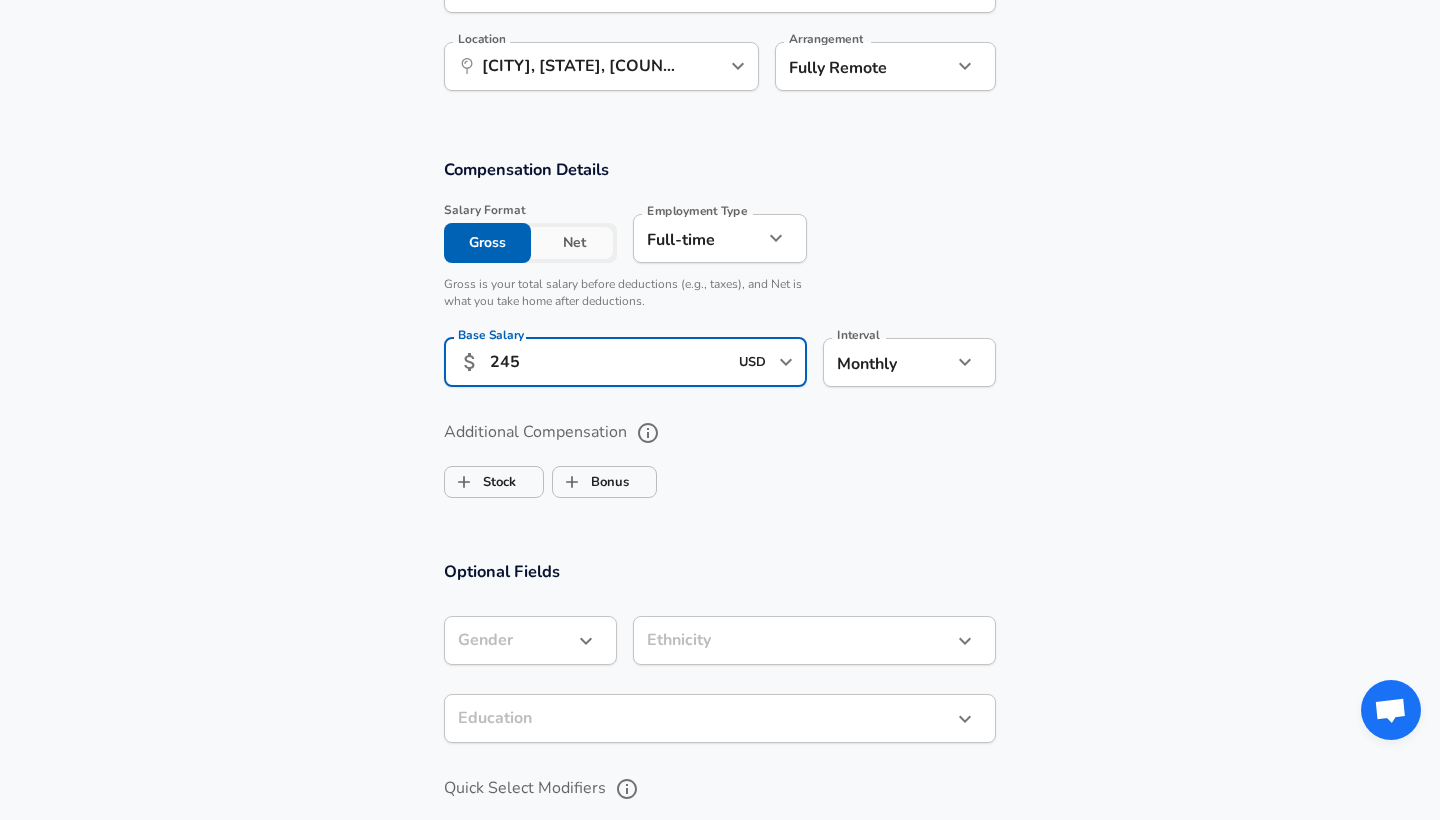type on "2,450" 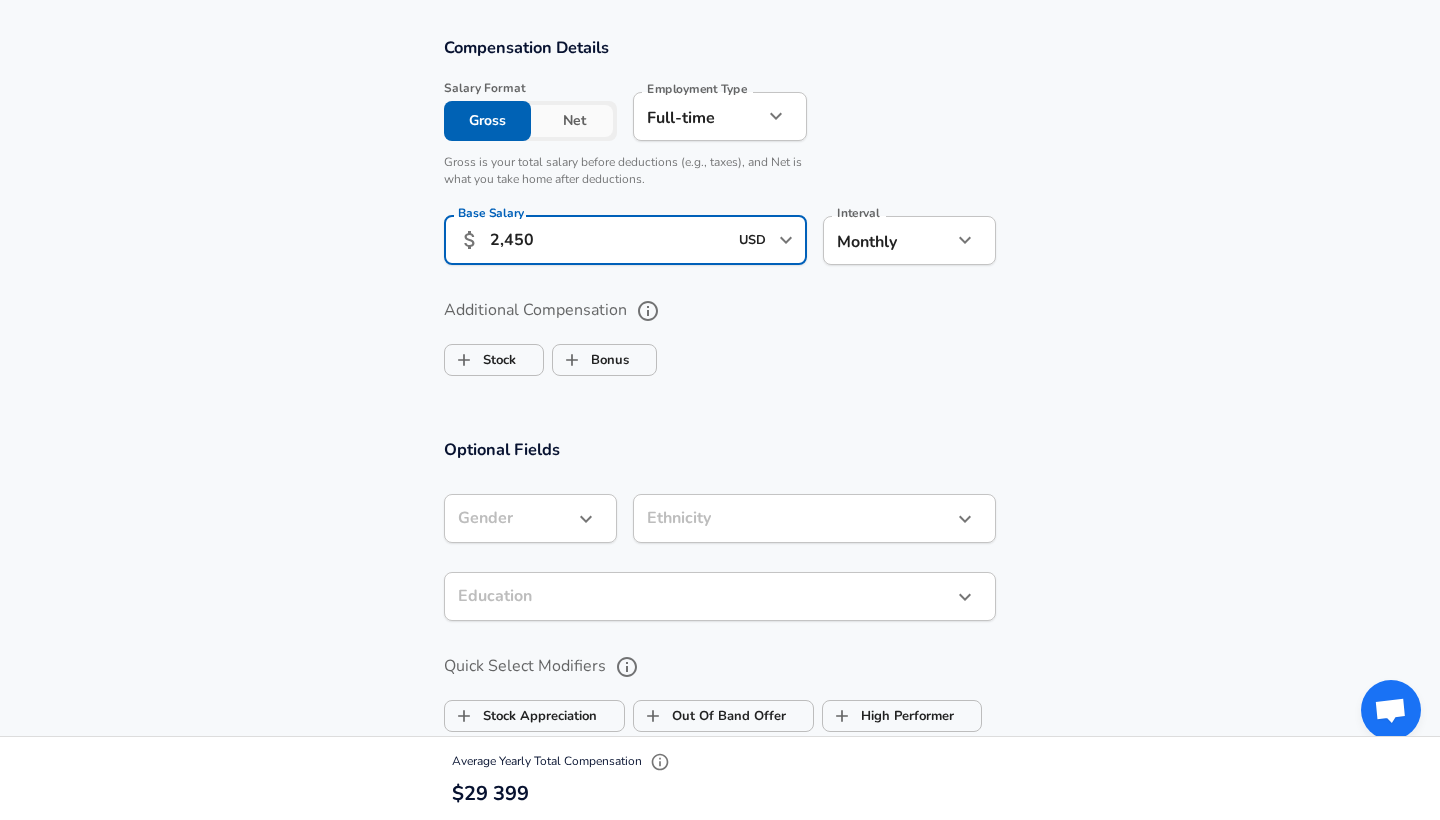 scroll, scrollTop: 1276, scrollLeft: 0, axis: vertical 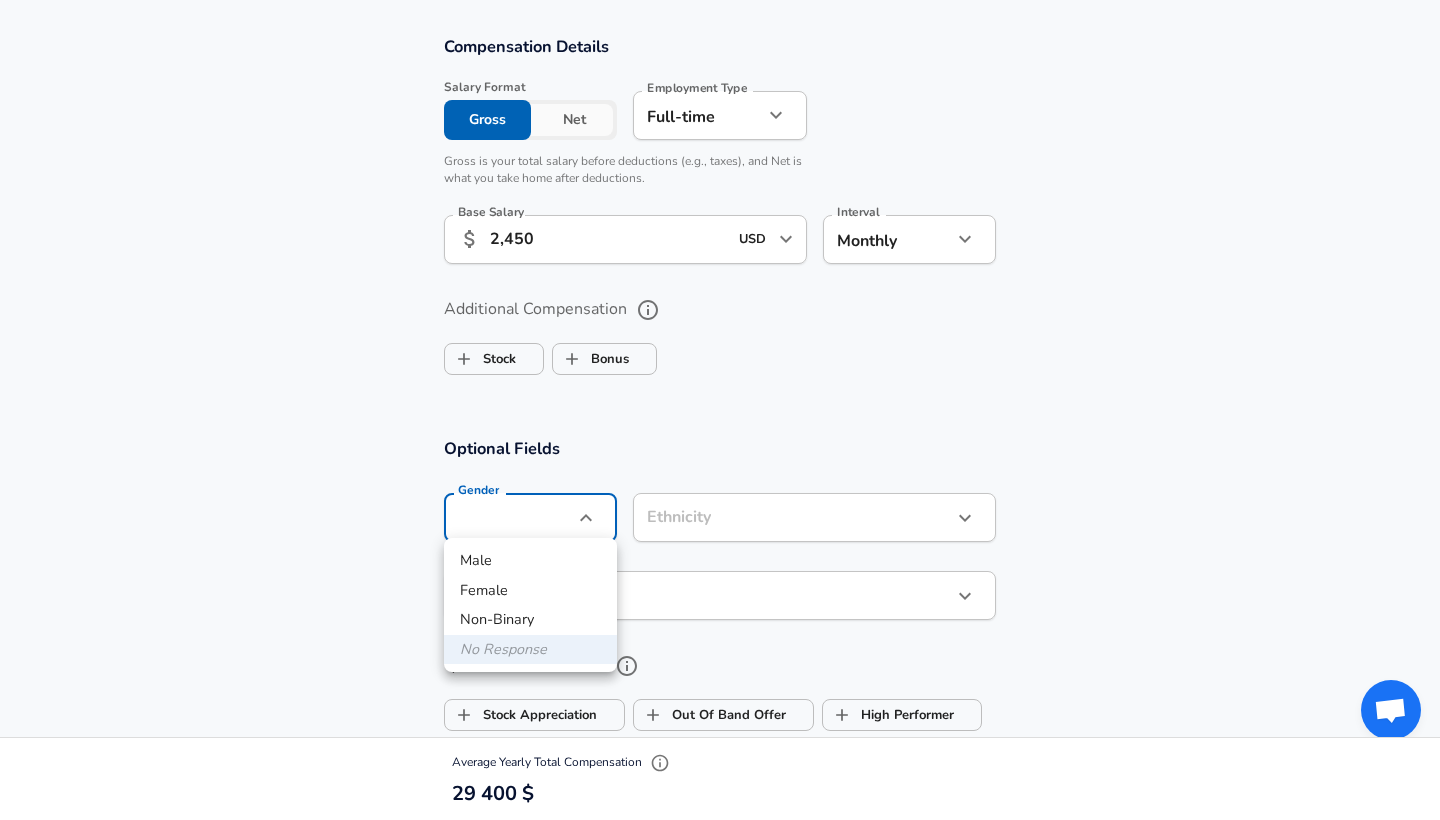 click on "Restart Add Your Salary Upload your offer letter   to verify your submission Enhance Privacy and Anonymity No Automatically hides specific fields until there are enough submissions to safely display the full details.   More Details Based on your submission and the data points that we have already collected, we will automatically hide and anonymize specific fields if there aren't enough data points to remain sufficiently anonymous. Company & Title Information   Enter the company you received your offer from Company Brights Company   Select the title that closest resembles your official title. This should be similar to the title that was present on your offer letter. Title Project Manager Title Job Family Project Manager Job Family Specialization Specialization   Your level on the career ladder. e.g. L3 or Senior Product Manager or Principal Engineer or Distinguished Engineer Level L2 Level Work Experience and Location These compensation details are from the perspective of a: New Offer Employee Yes yes 1 5 1" at bounding box center (720, -866) 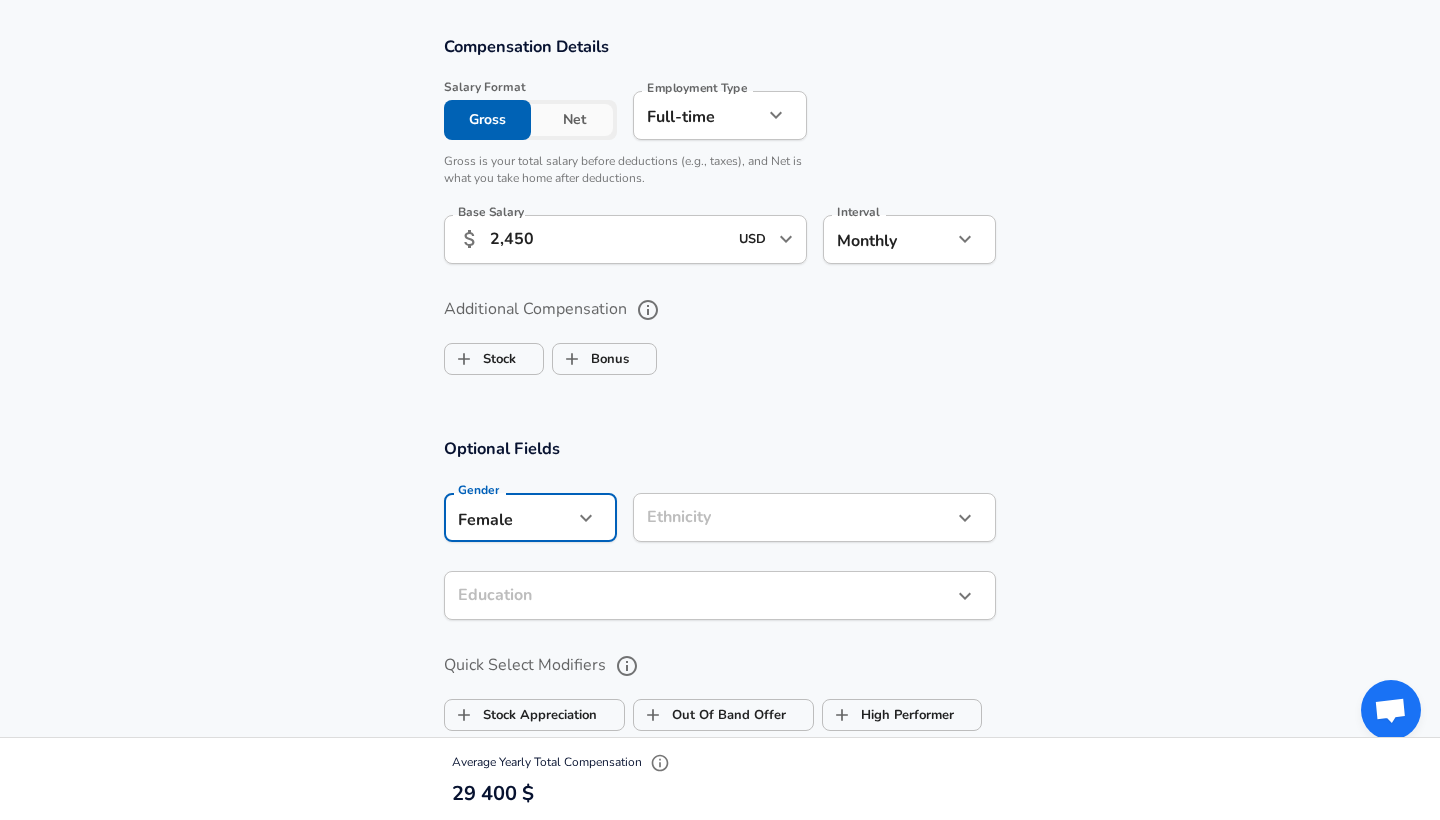 click on "Restart Add Your Salary Upload your offer letter   to verify your submission Enhance Privacy and Anonymity No Automatically hides specific fields until there are enough submissions to safely display the full details.   More Details Based on your submission and the data points that we have already collected, we will automatically hide and anonymize specific fields if there aren't enough data points to remain sufficiently anonymous. Company & Title Information   Enter the company you received your offer from Company Brights Company   Select the title that closest resembles your official title. This should be similar to the title that was present on your offer letter. Title Project Manager Title Job Family Project Manager Job Family Specialization Specialization   Your level on the career ladder. e.g. L3 or Senior Product Manager or Principal Engineer or Distinguished Engineer Level L2 Level Work Experience and Location These compensation details are from the perspective of a: New Offer Employee Yes yes 1 5 1" at bounding box center (720, -866) 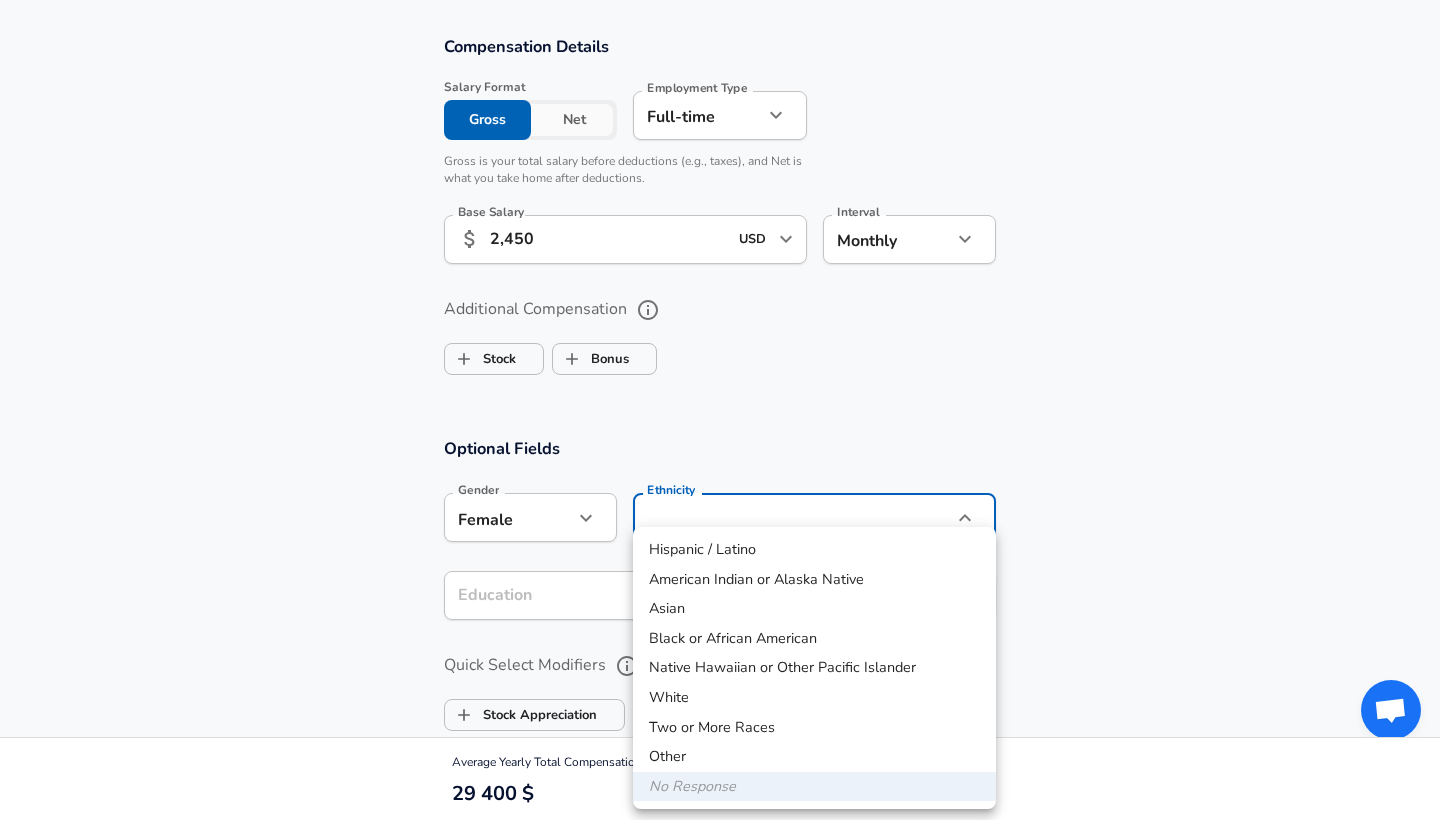 type 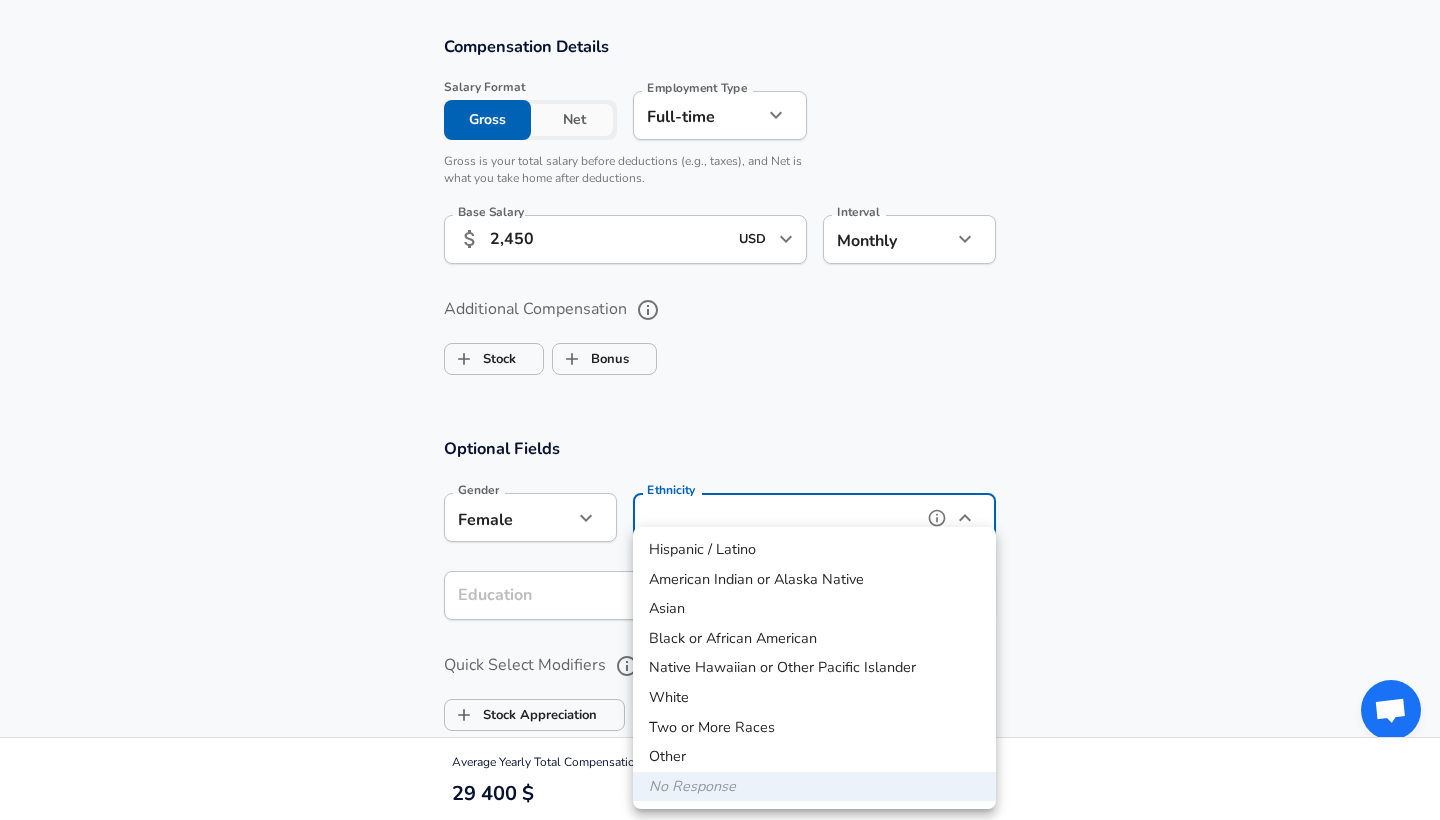 type on "White" 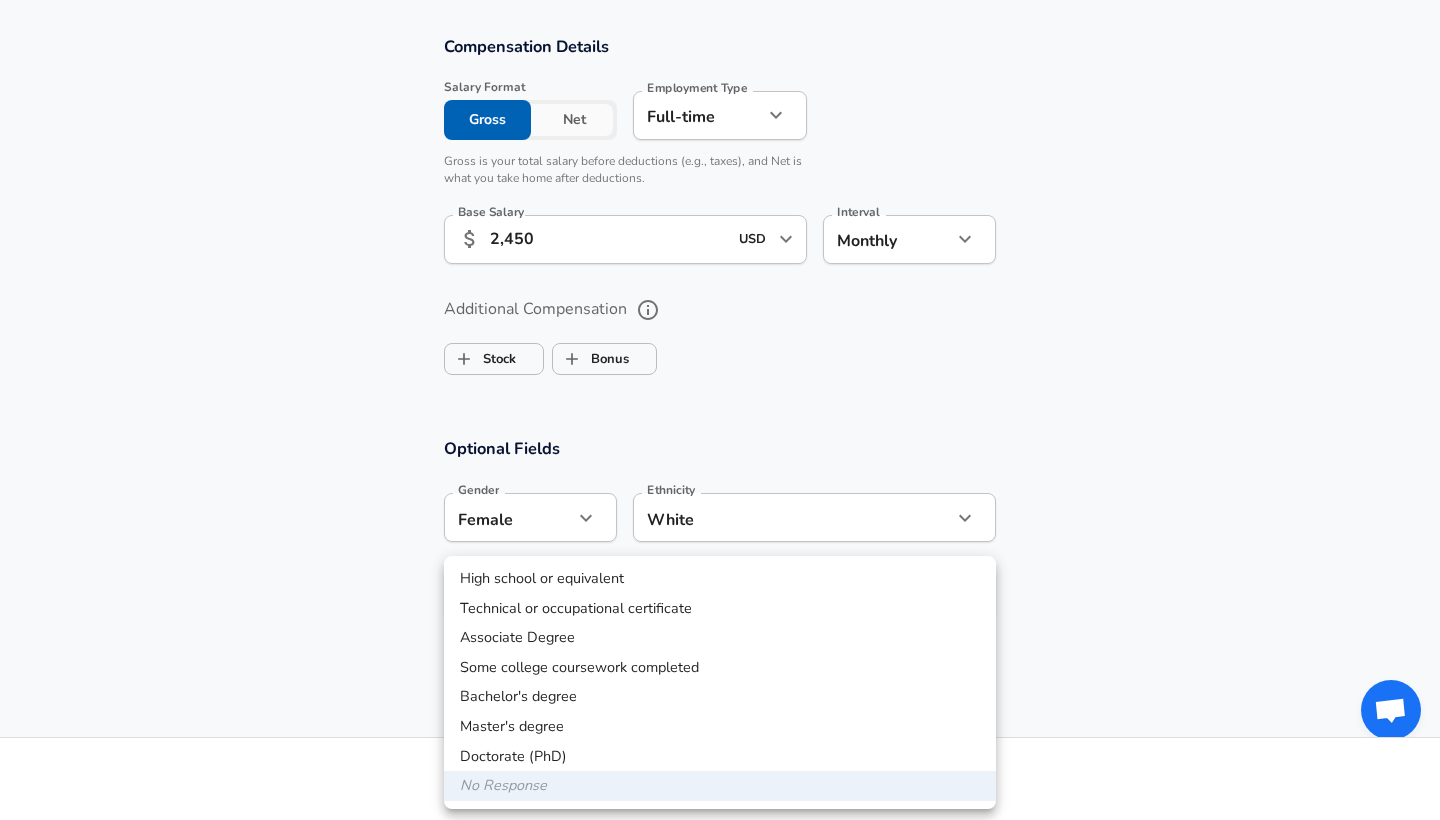 click on "Restart Add Your Salary Upload your offer letter   to verify your submission Enhance Privacy and Anonymity No Automatically hides specific fields until there are enough submissions to safely display the full details.   More Details Based on your submission and the data points that we have already collected, we will automatically hide and anonymize specific fields if there aren't enough data points to remain sufficiently anonymous. Company & Title Information   Enter the company you received your offer from Company Brights Company   Select the title that closest resembles your official title. This should be similar to the title that was present on your offer letter. Title Project Manager Title Job Family Project Manager Job Family Specialization Specialization   Your level on the career ladder. e.g. L3 or Senior Product Manager or Principal Engineer or Distinguished Engineer Level L2 Level Work Experience and Location These compensation details are from the perspective of a: New Offer Employee Yes yes 1 5 1" at bounding box center (720, -866) 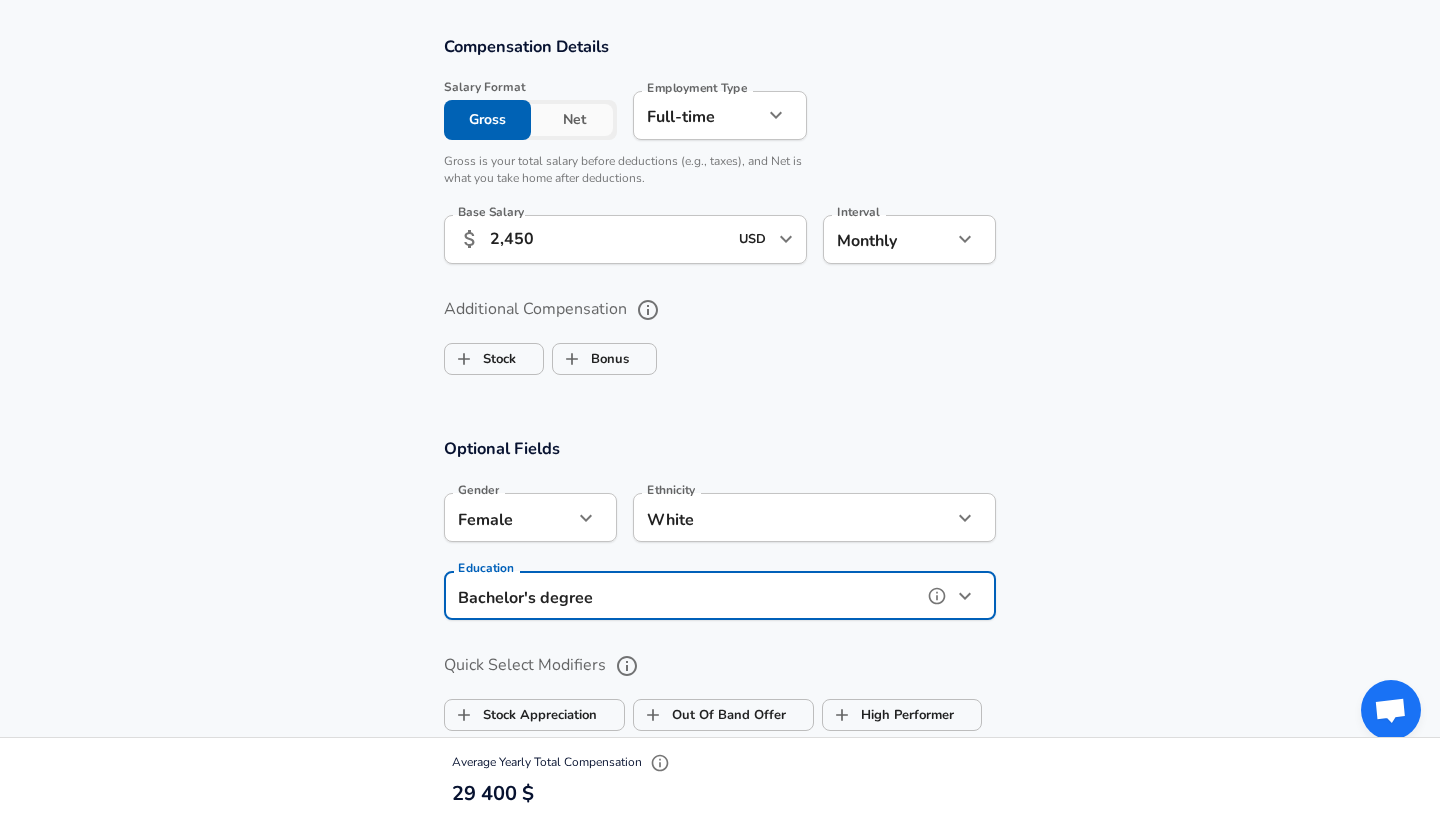 type on "Bachelors degree" 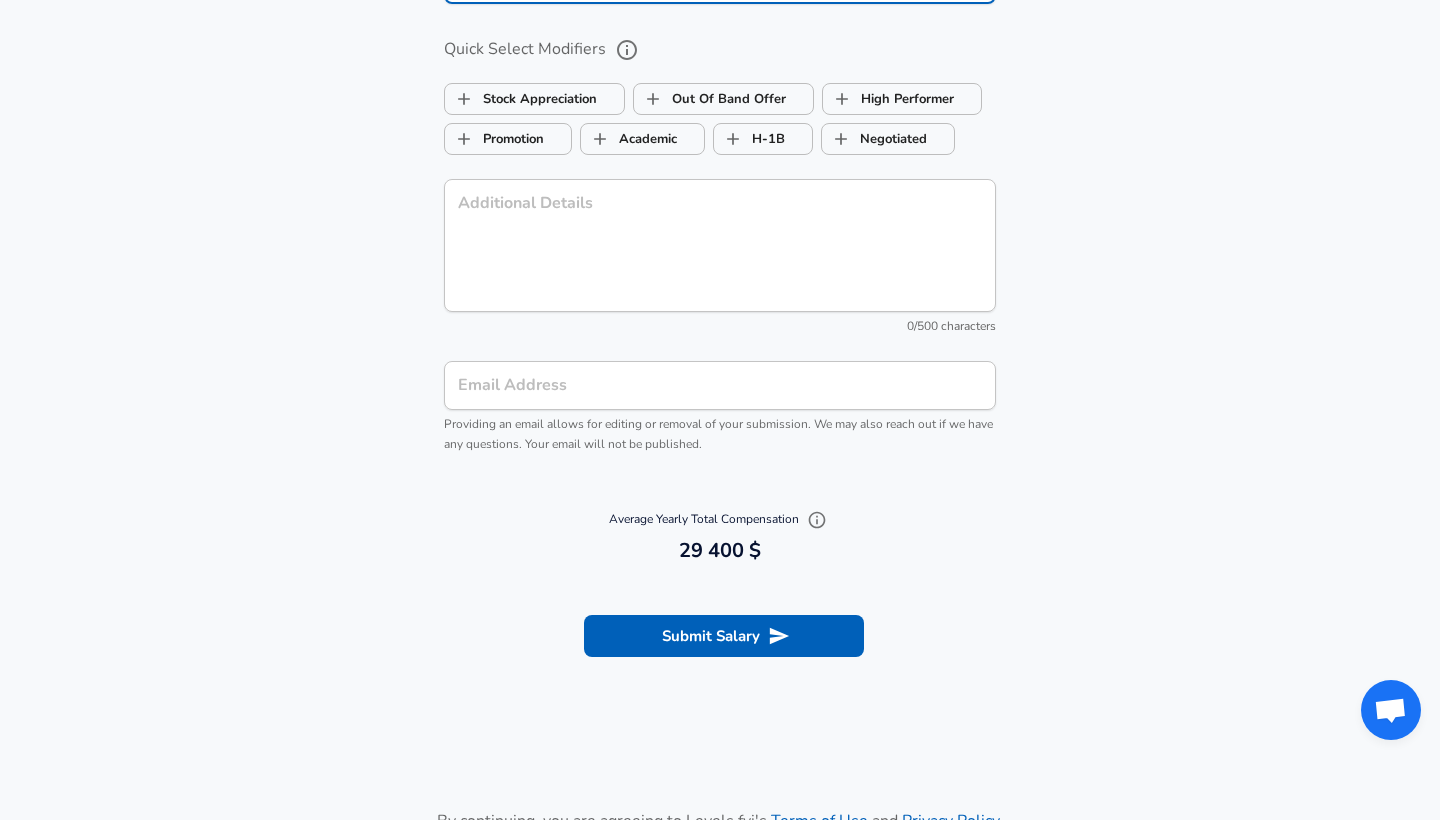 scroll, scrollTop: 1894, scrollLeft: 0, axis: vertical 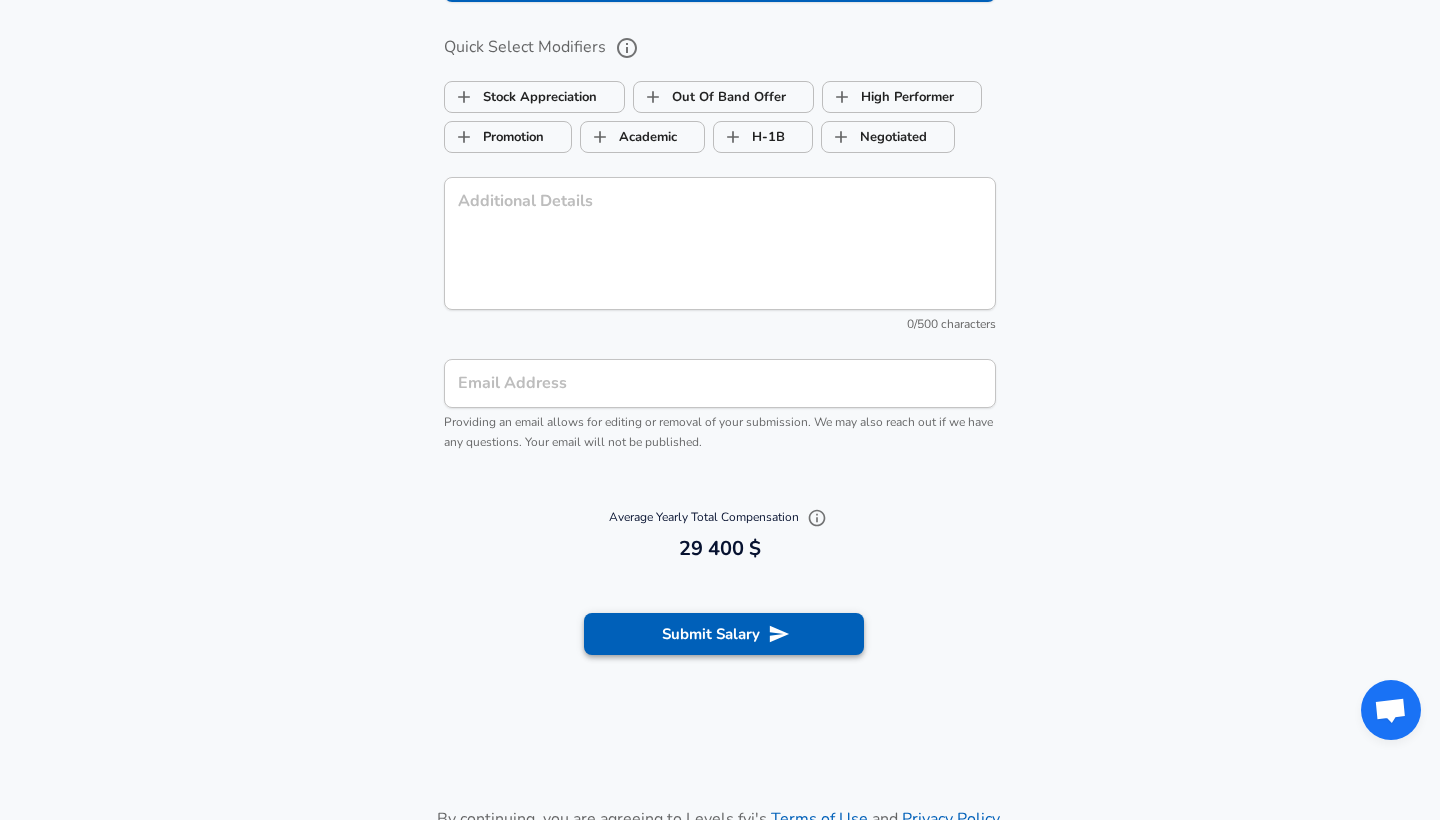 click on "Submit Salary" at bounding box center [724, 634] 